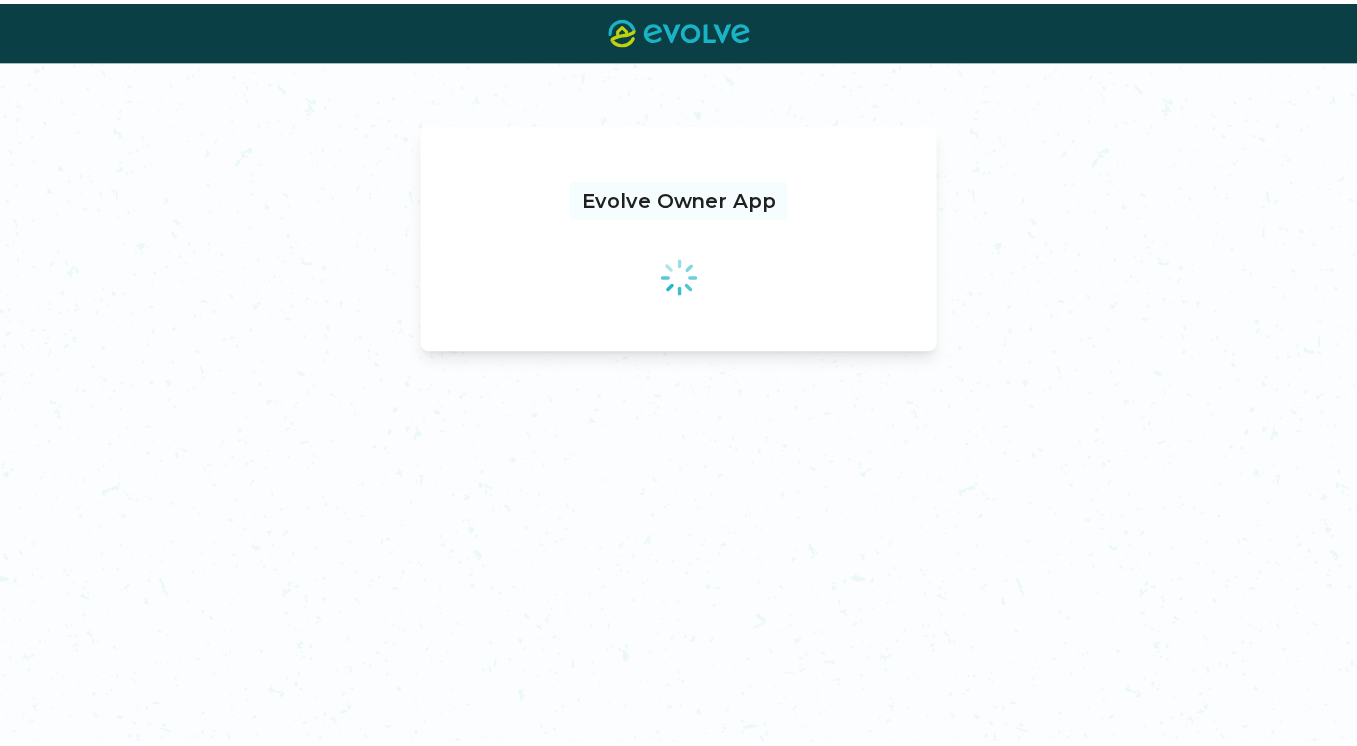 scroll, scrollTop: 0, scrollLeft: 0, axis: both 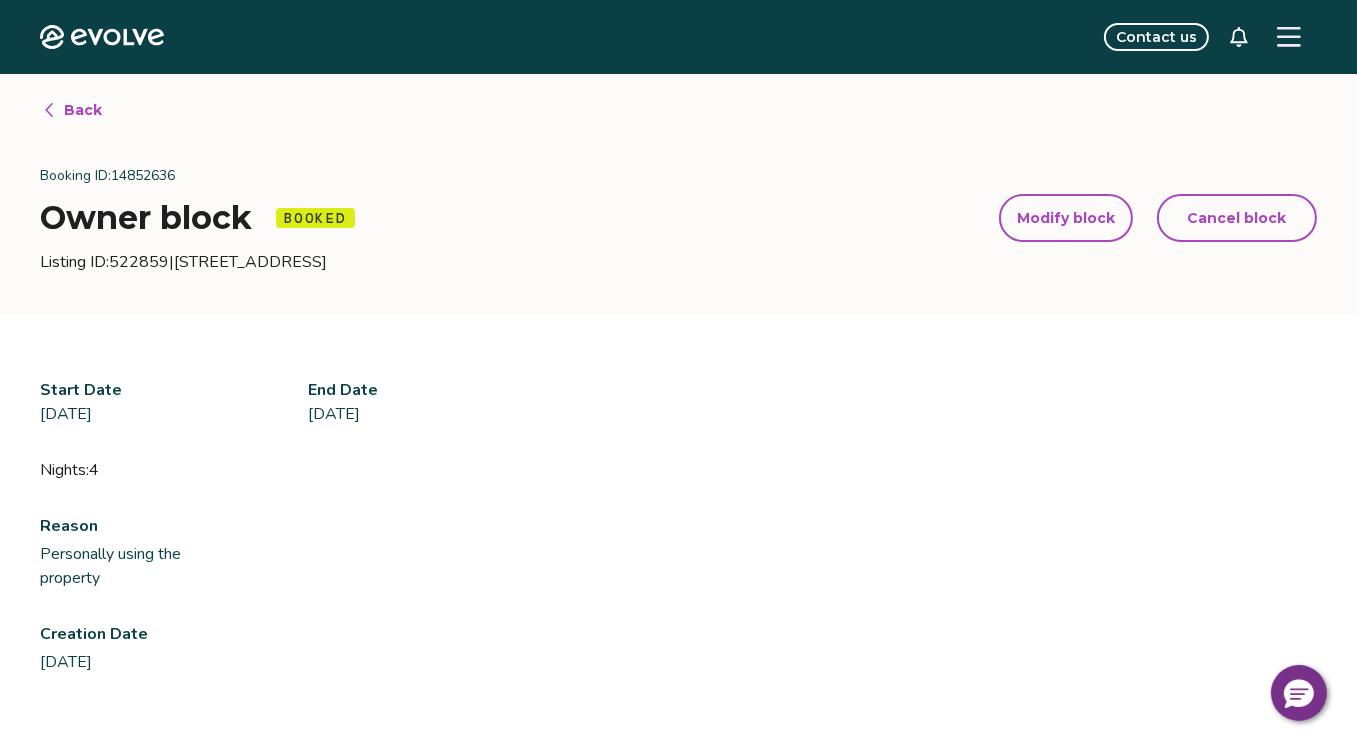 click on "Back" at bounding box center (83, 110) 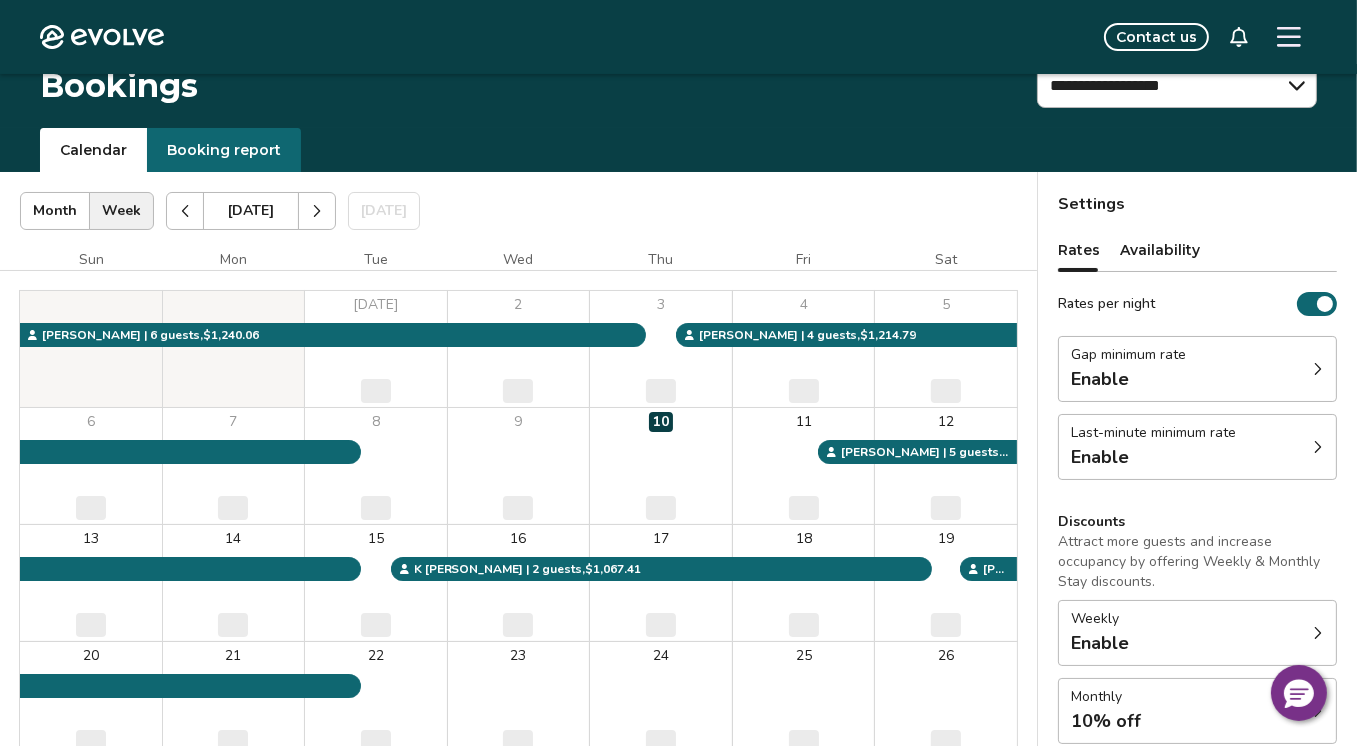 scroll, scrollTop: 0, scrollLeft: 0, axis: both 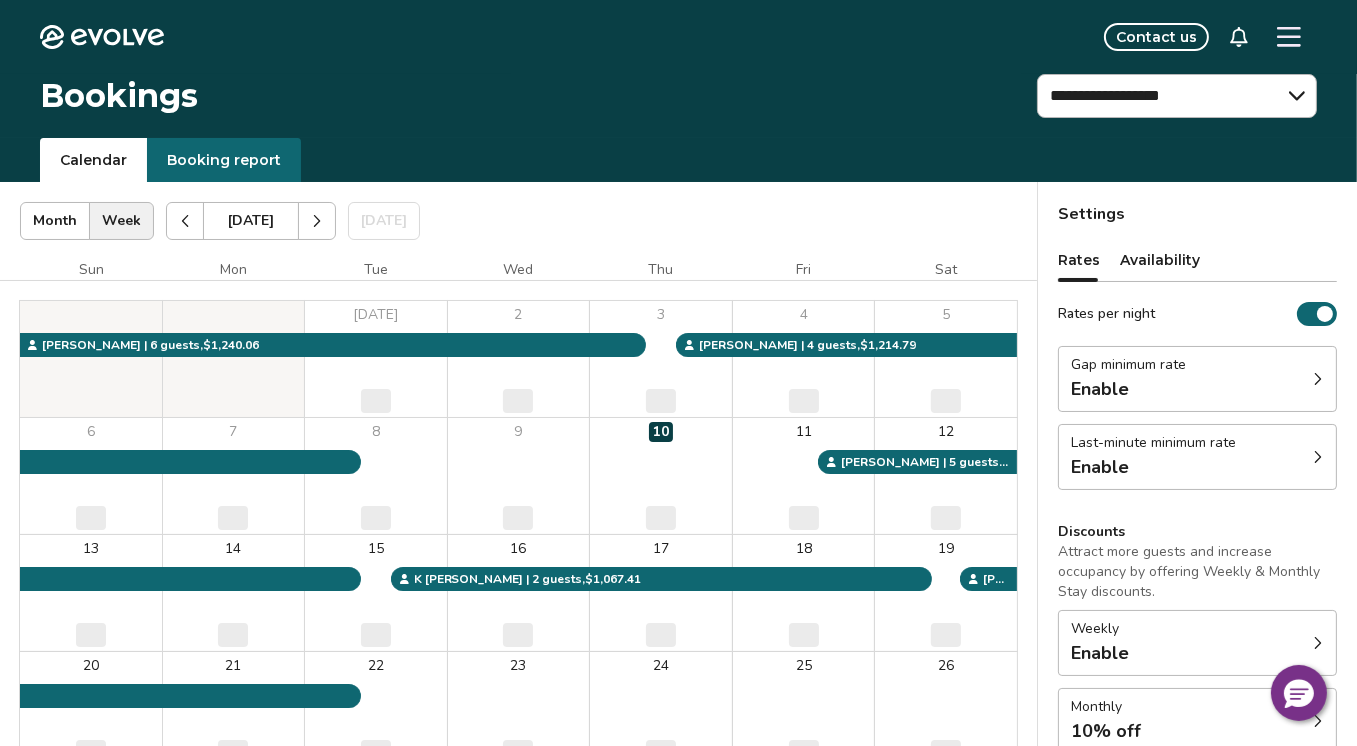 click 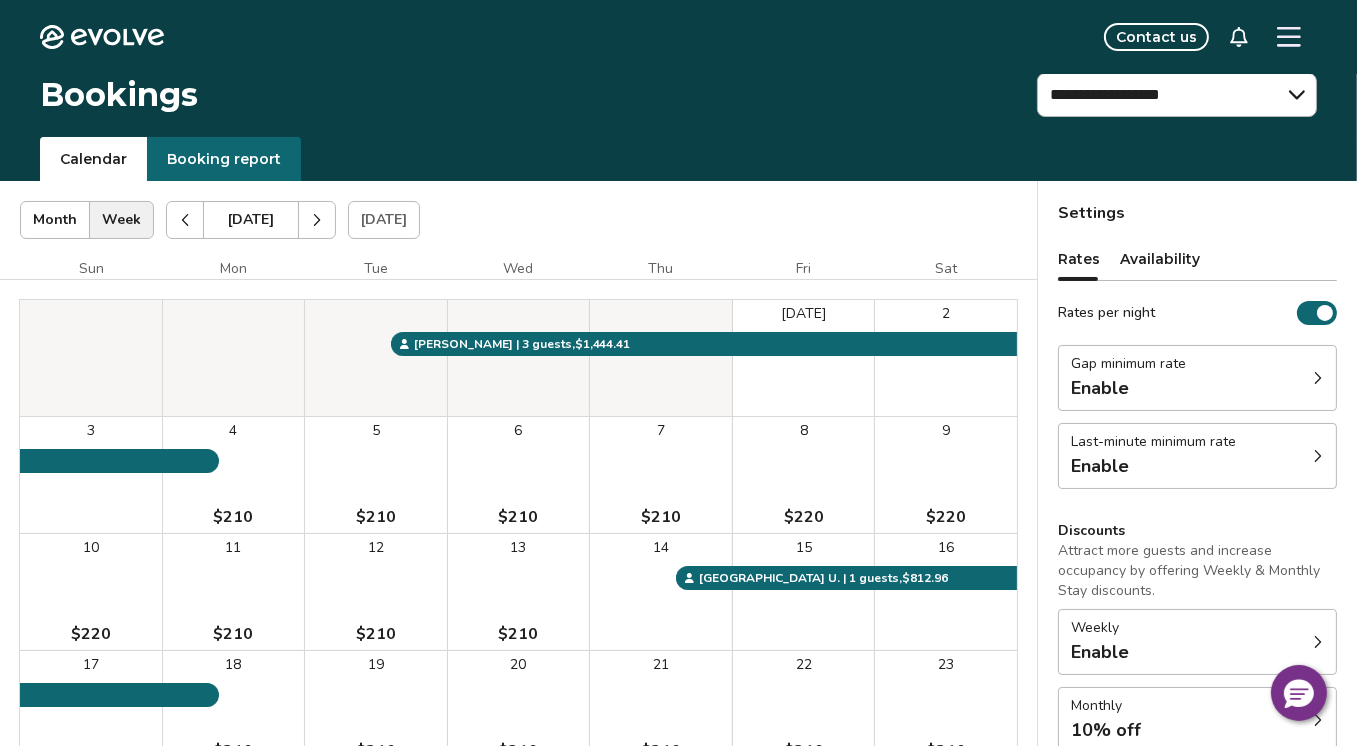 scroll, scrollTop: 0, scrollLeft: 0, axis: both 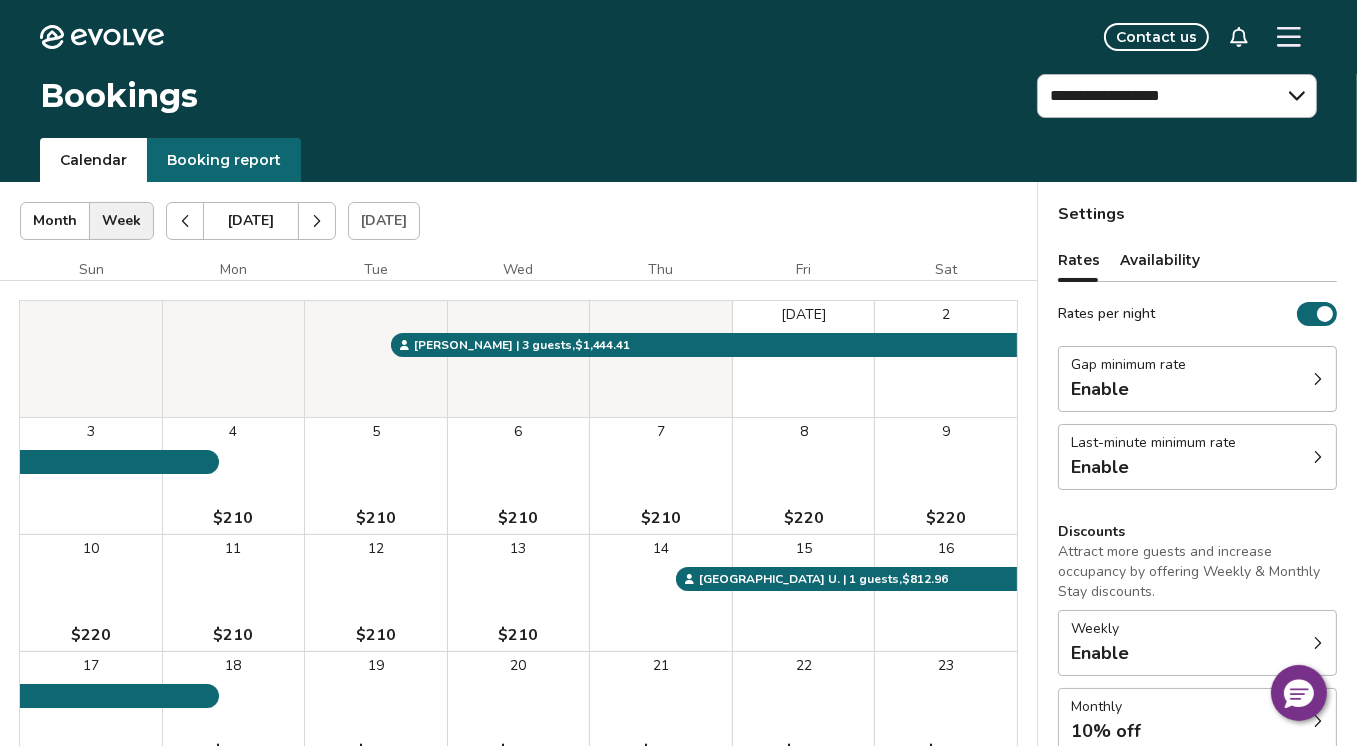 click at bounding box center (317, 221) 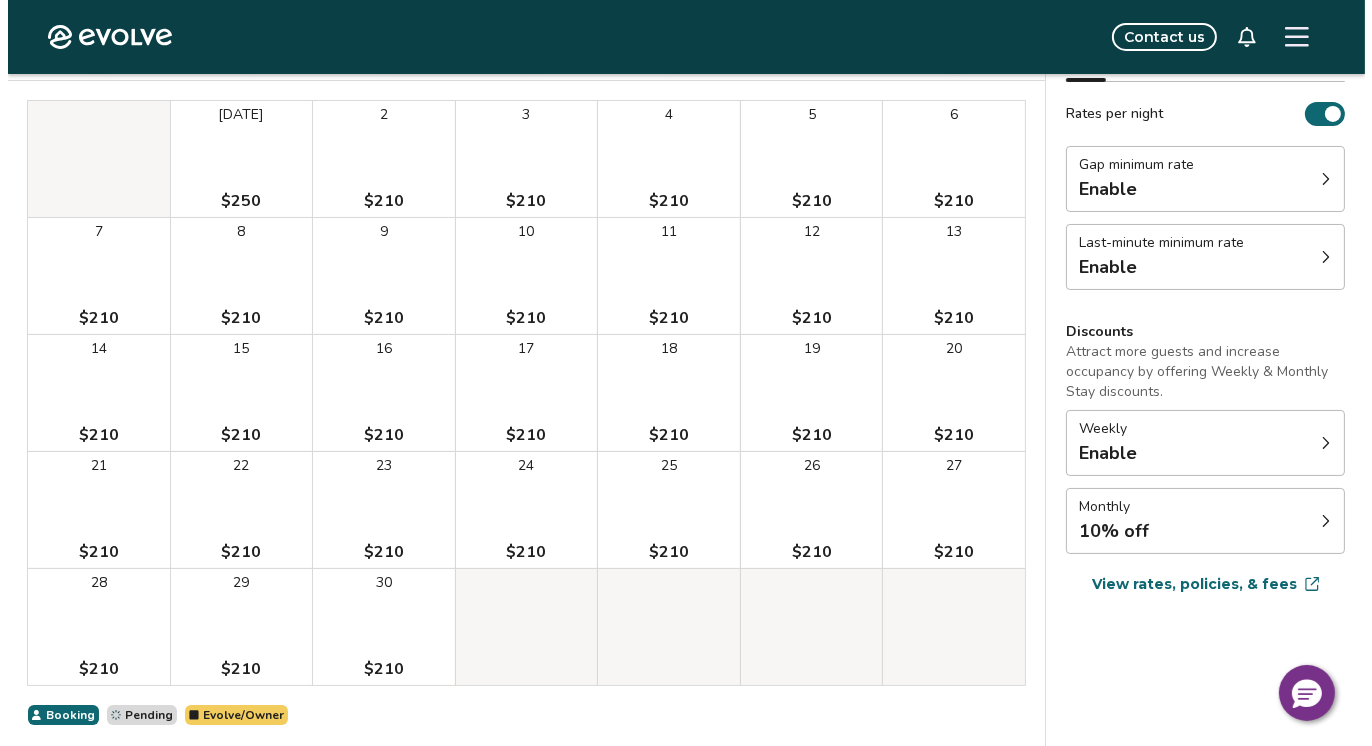 scroll, scrollTop: 288, scrollLeft: 0, axis: vertical 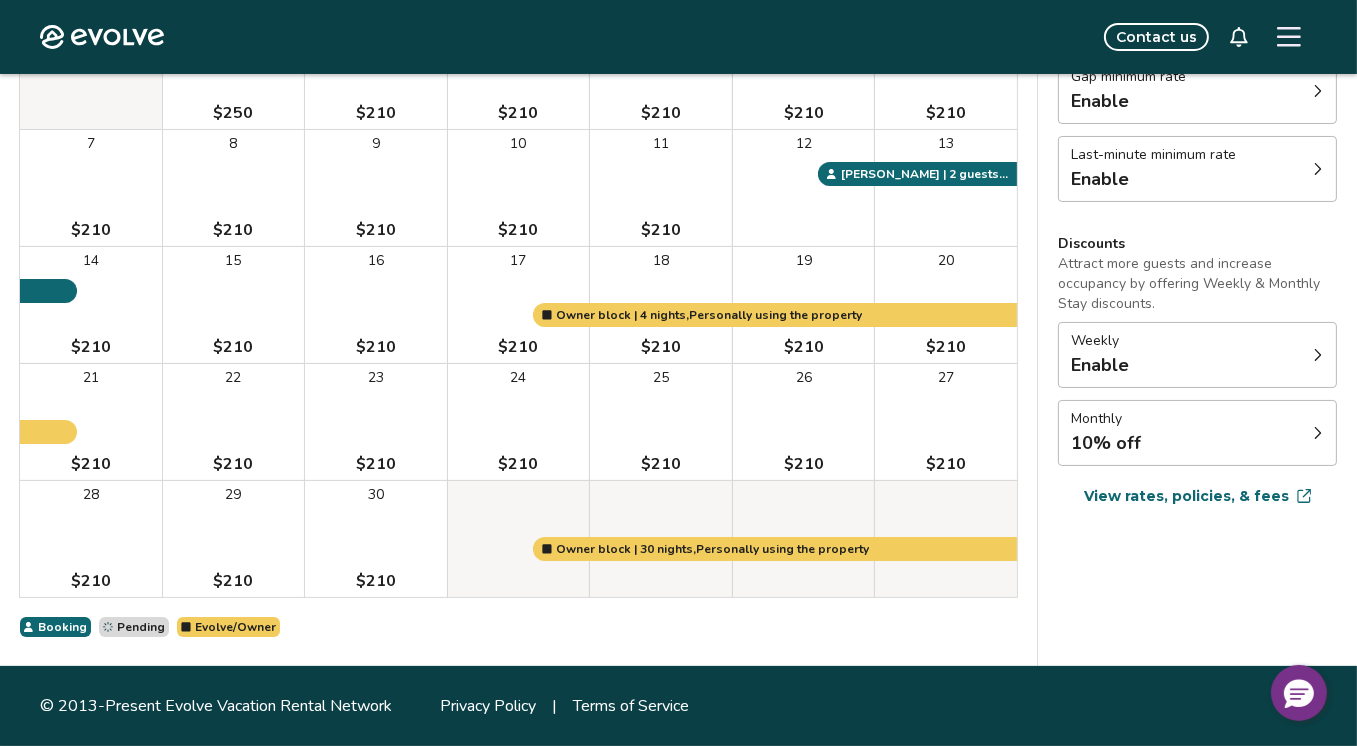 click on "25 $210" at bounding box center [661, 422] 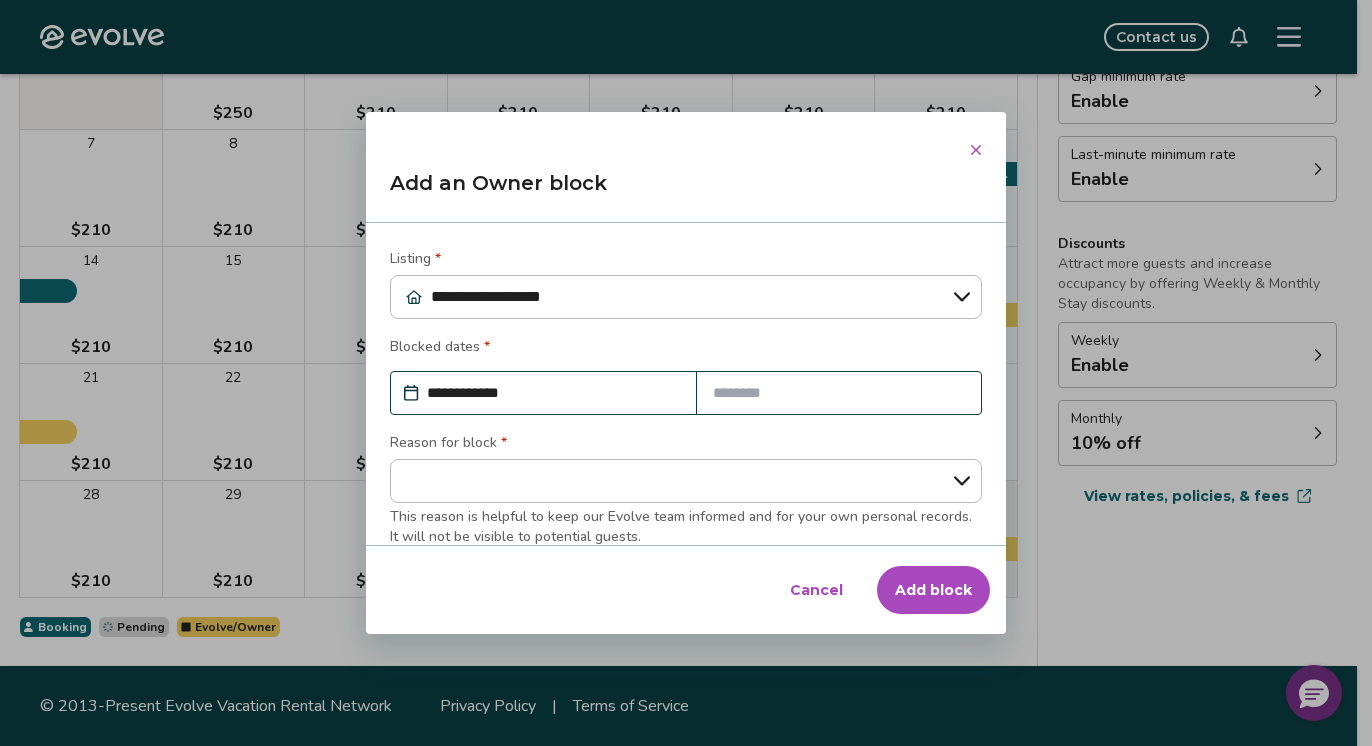 click at bounding box center [839, 393] 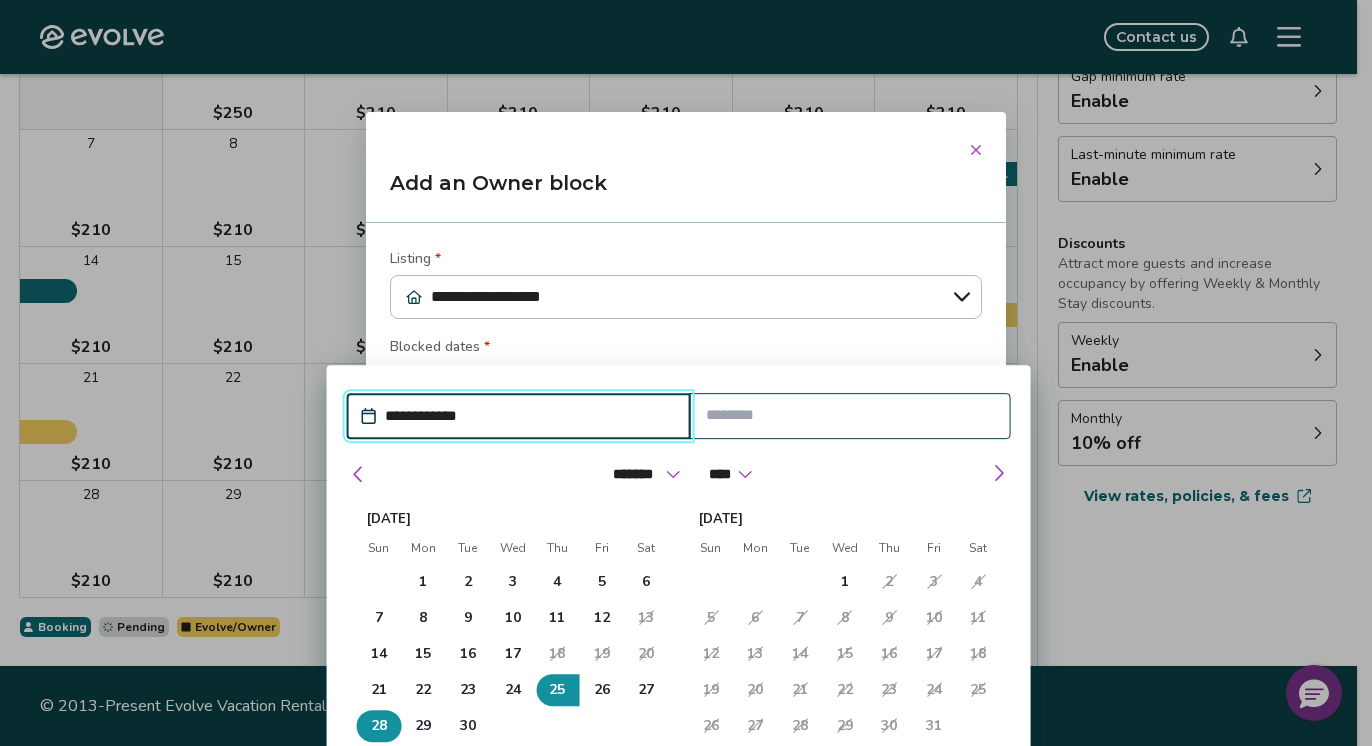 click on "28" at bounding box center (379, 726) 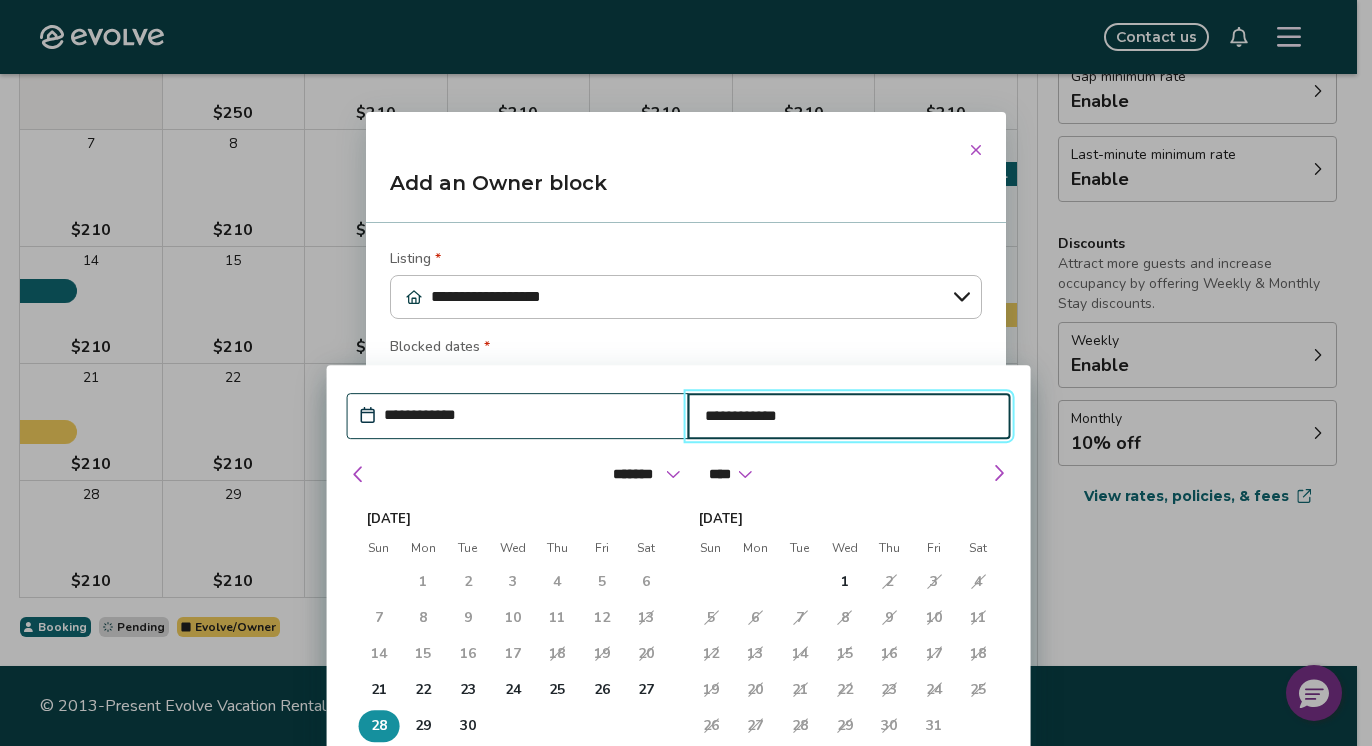 type on "*" 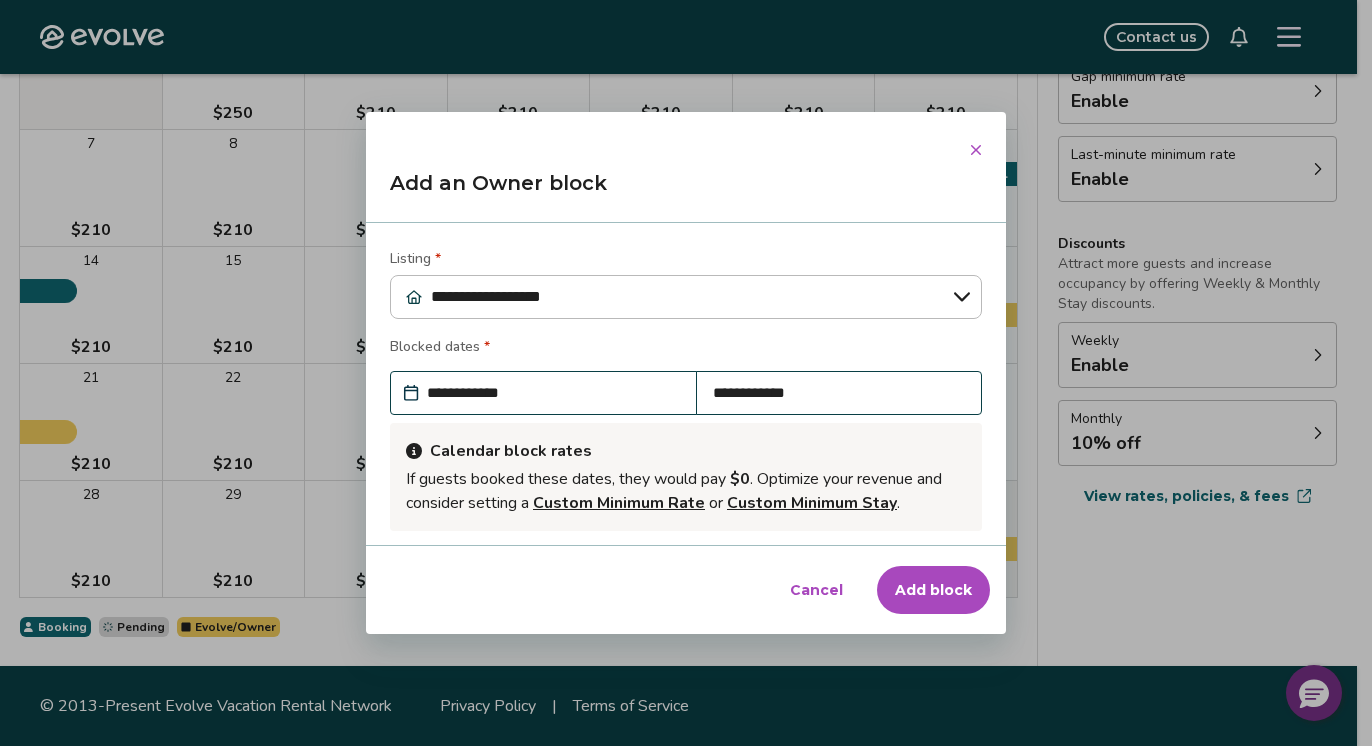 click on "Add an Owner block" at bounding box center [686, 191] 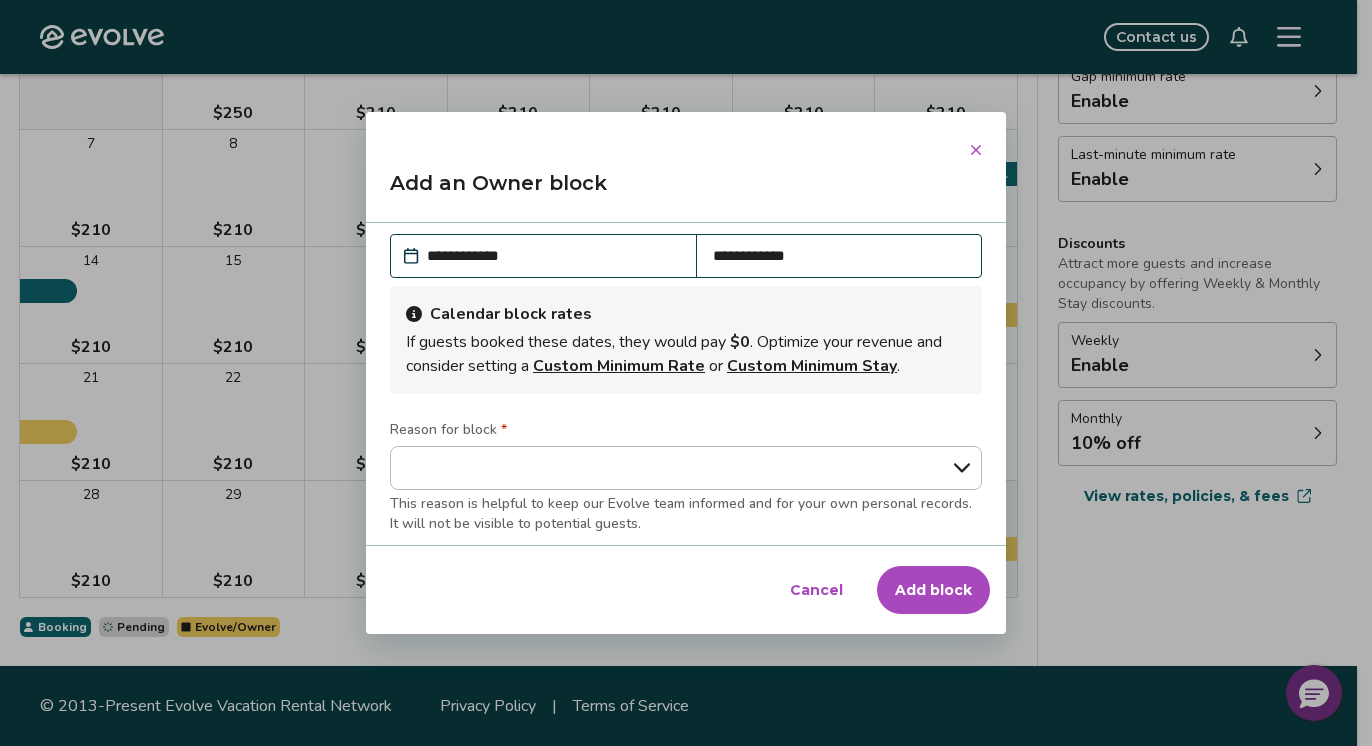 scroll, scrollTop: 300, scrollLeft: 0, axis: vertical 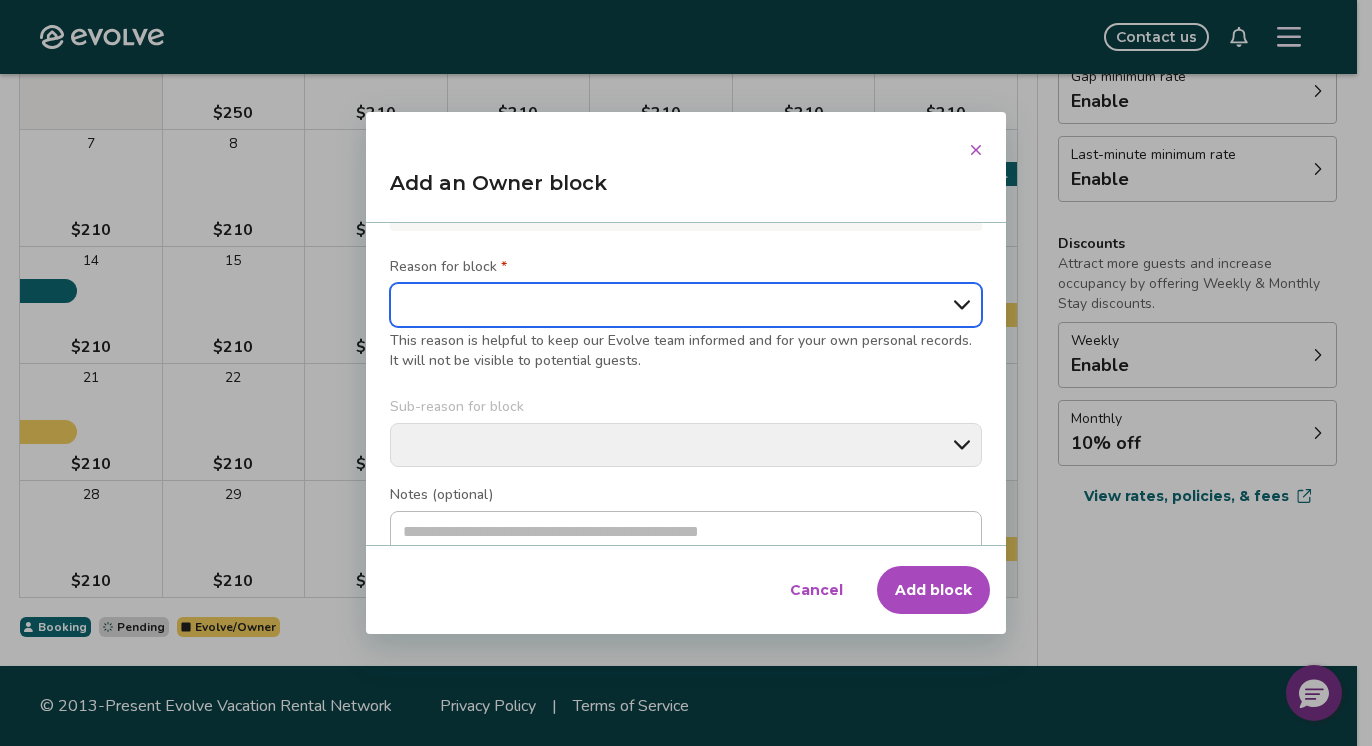 click on "**********" at bounding box center [686, 305] 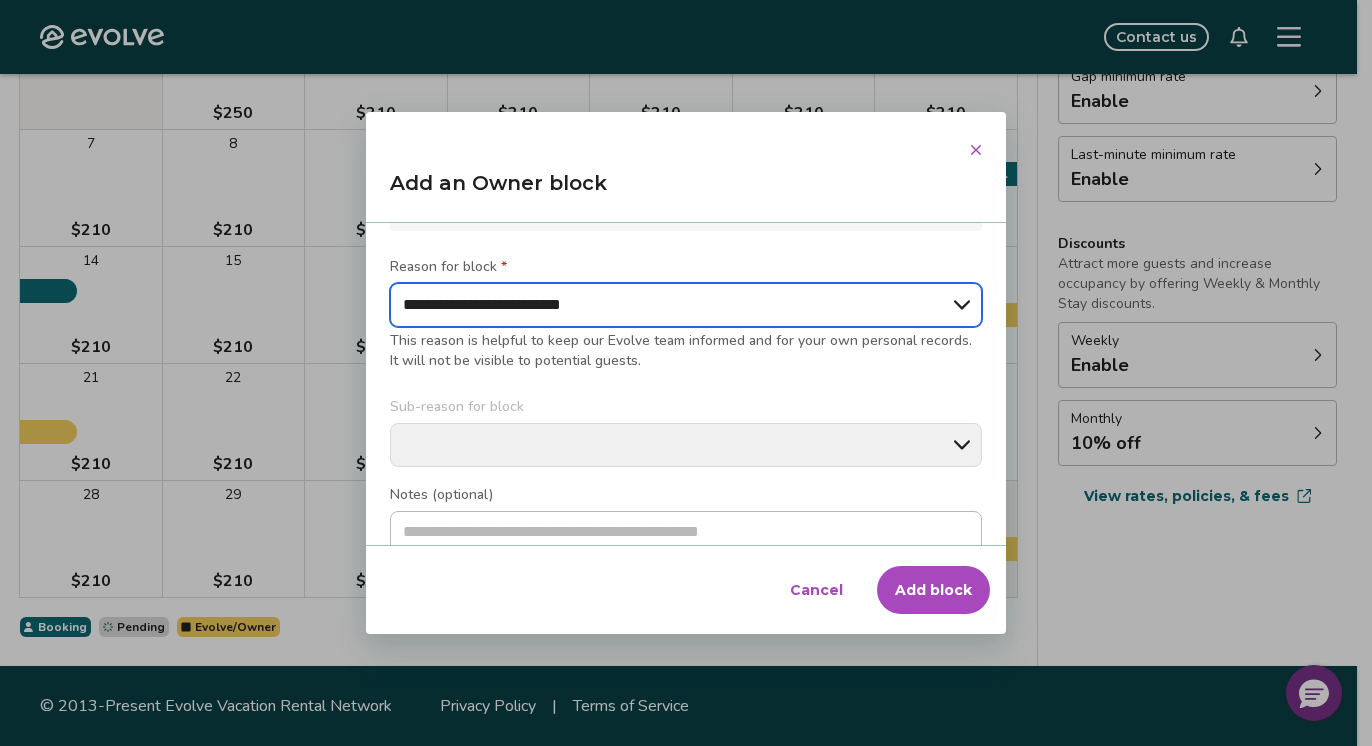 click on "**********" at bounding box center (686, 305) 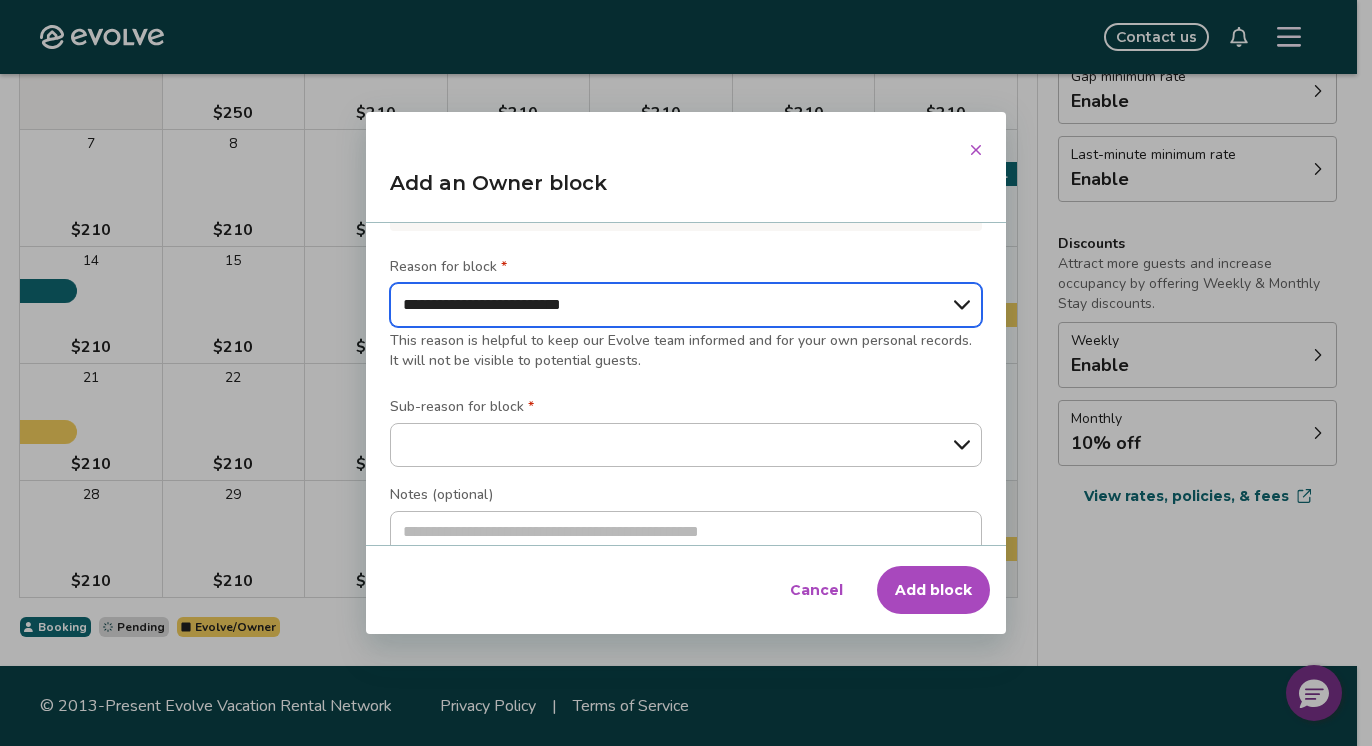 click on "**********" at bounding box center (686, 305) 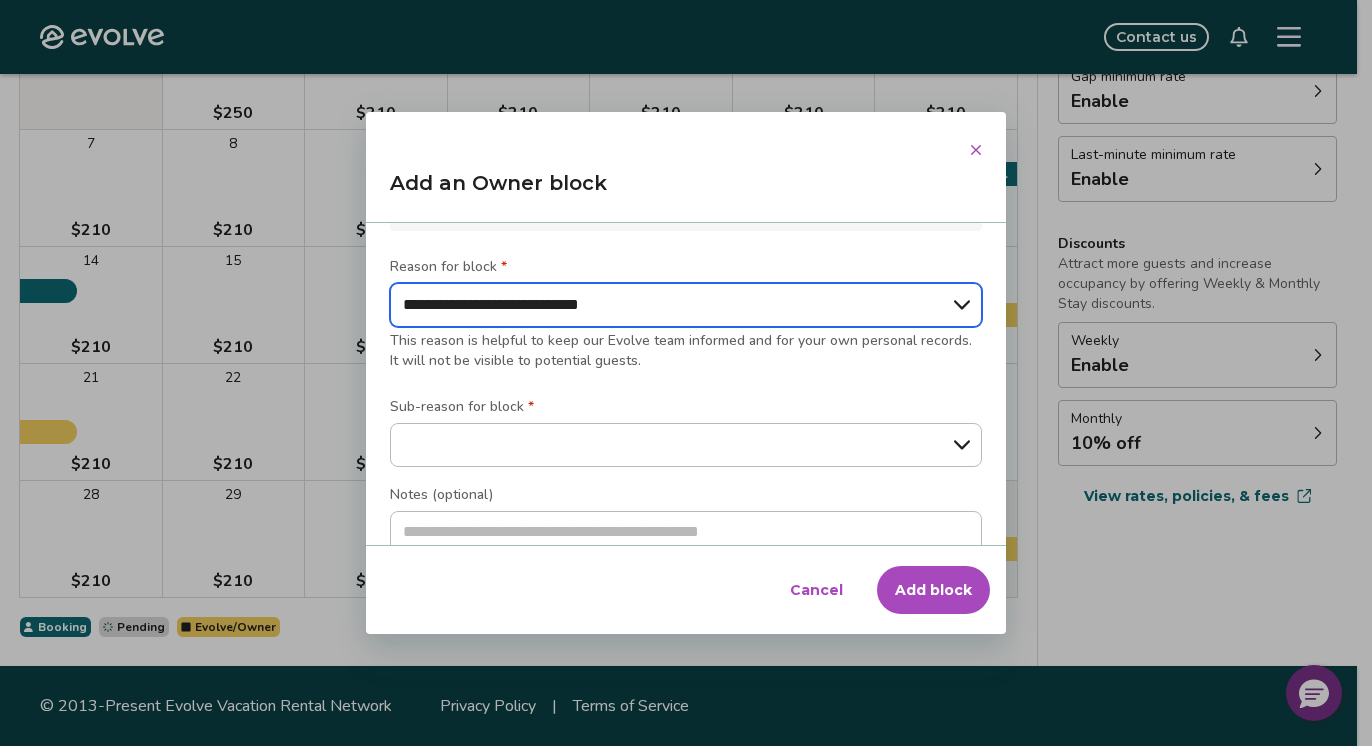 click on "**********" at bounding box center [686, 305] 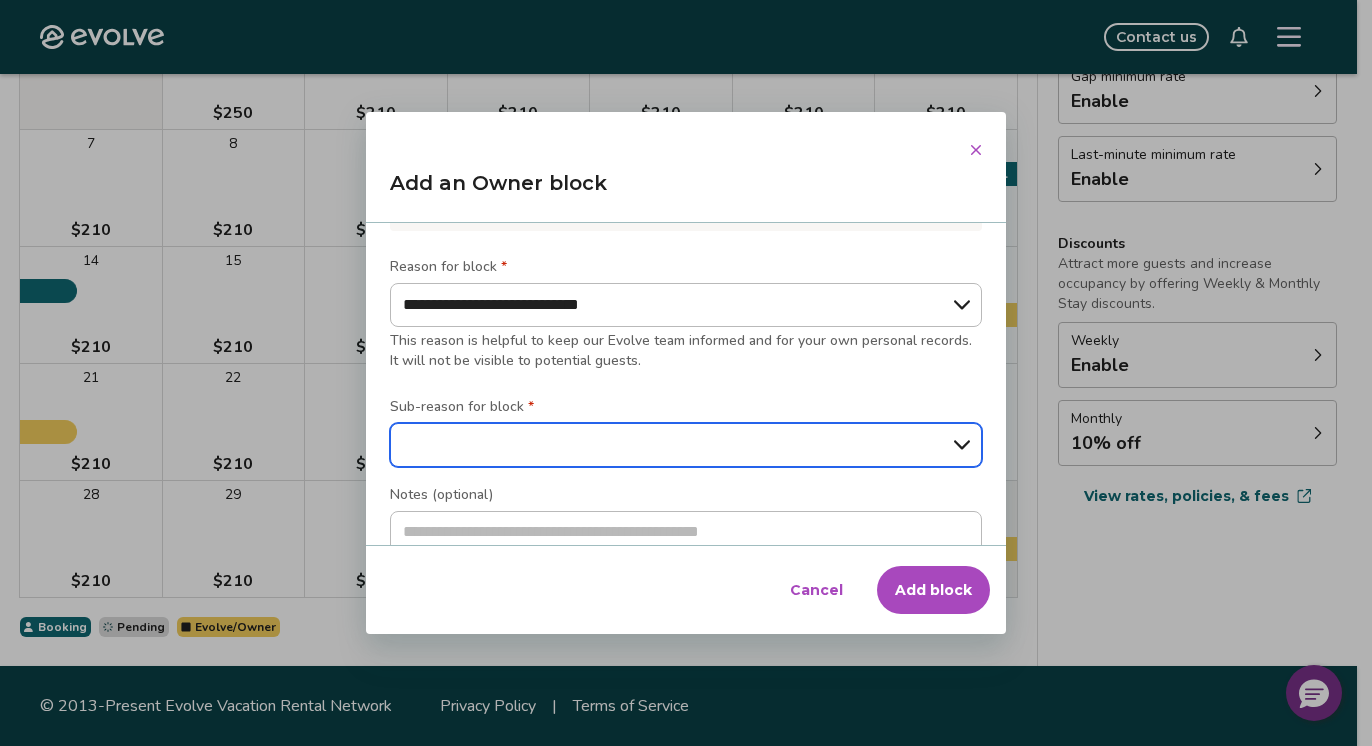 click on "**********" at bounding box center (686, 445) 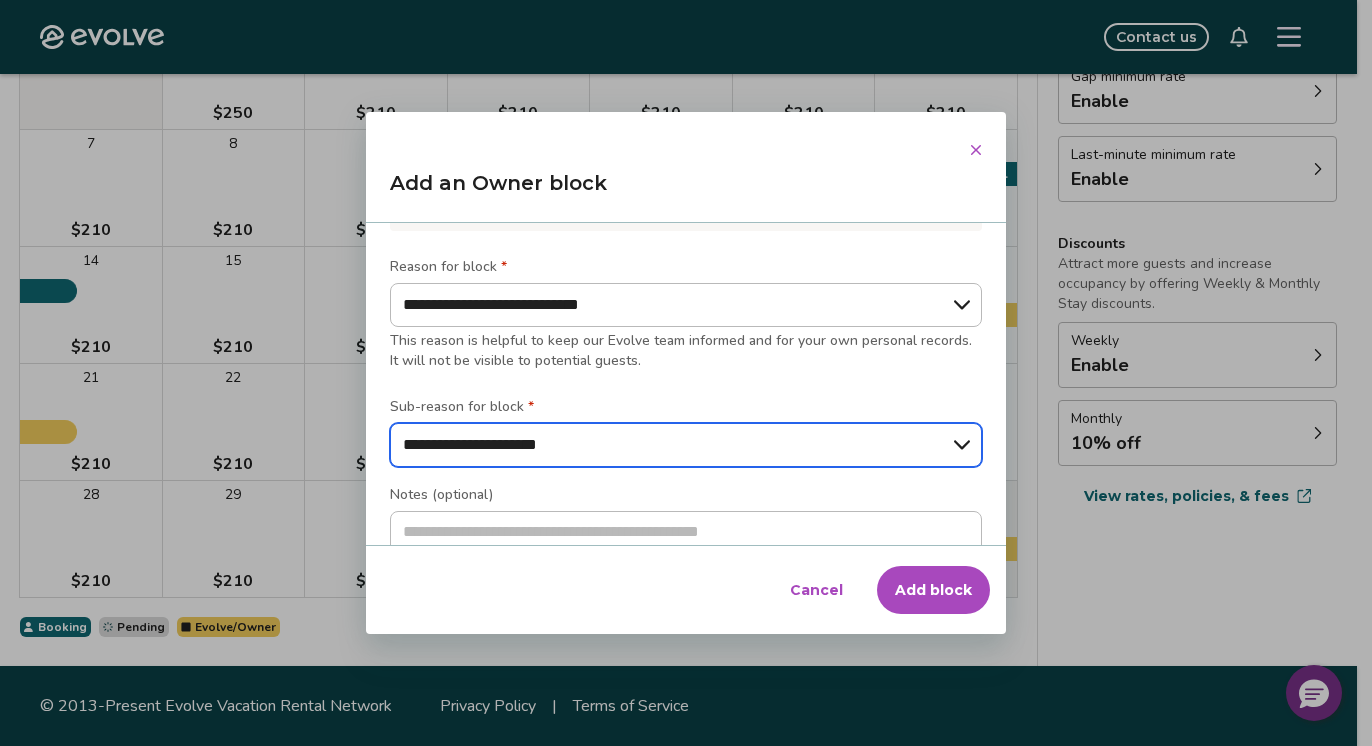 click on "**********" at bounding box center (686, 445) 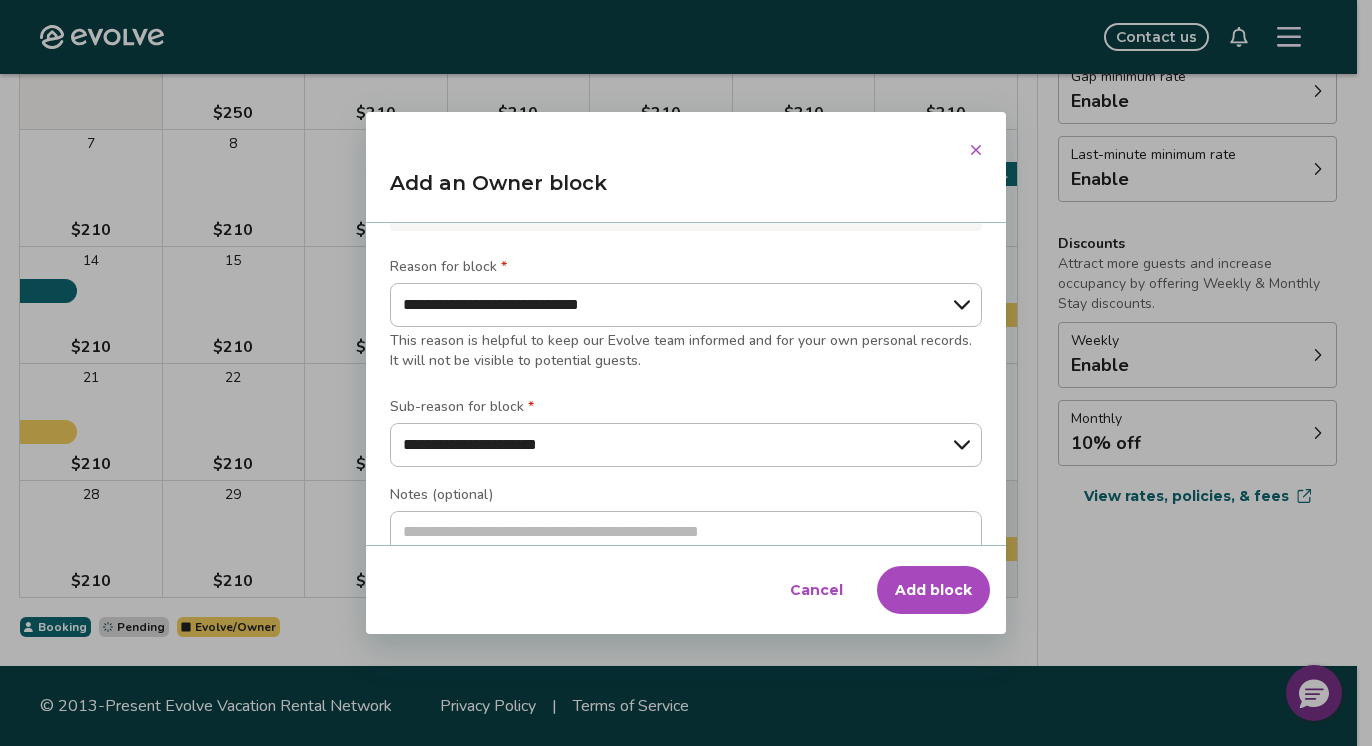 click on "Add block" at bounding box center (933, 590) 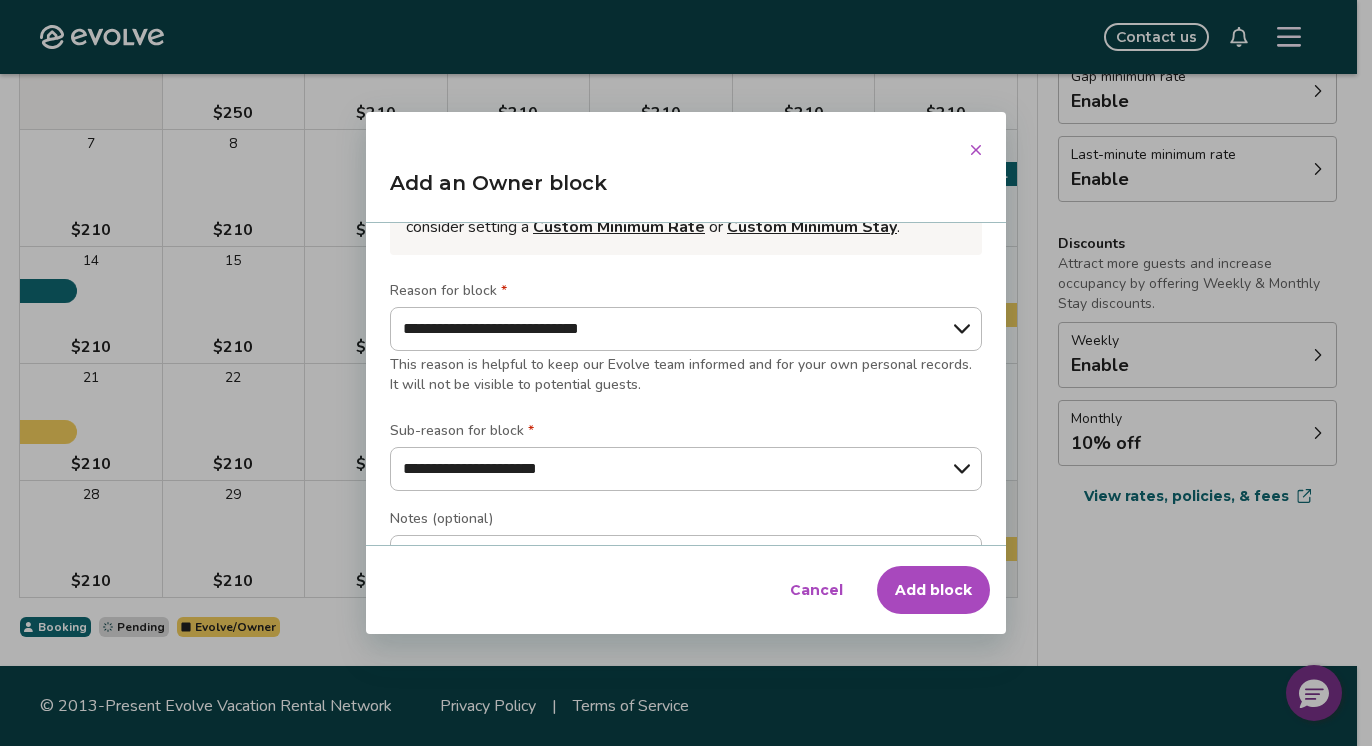 scroll, scrollTop: 324, scrollLeft: 0, axis: vertical 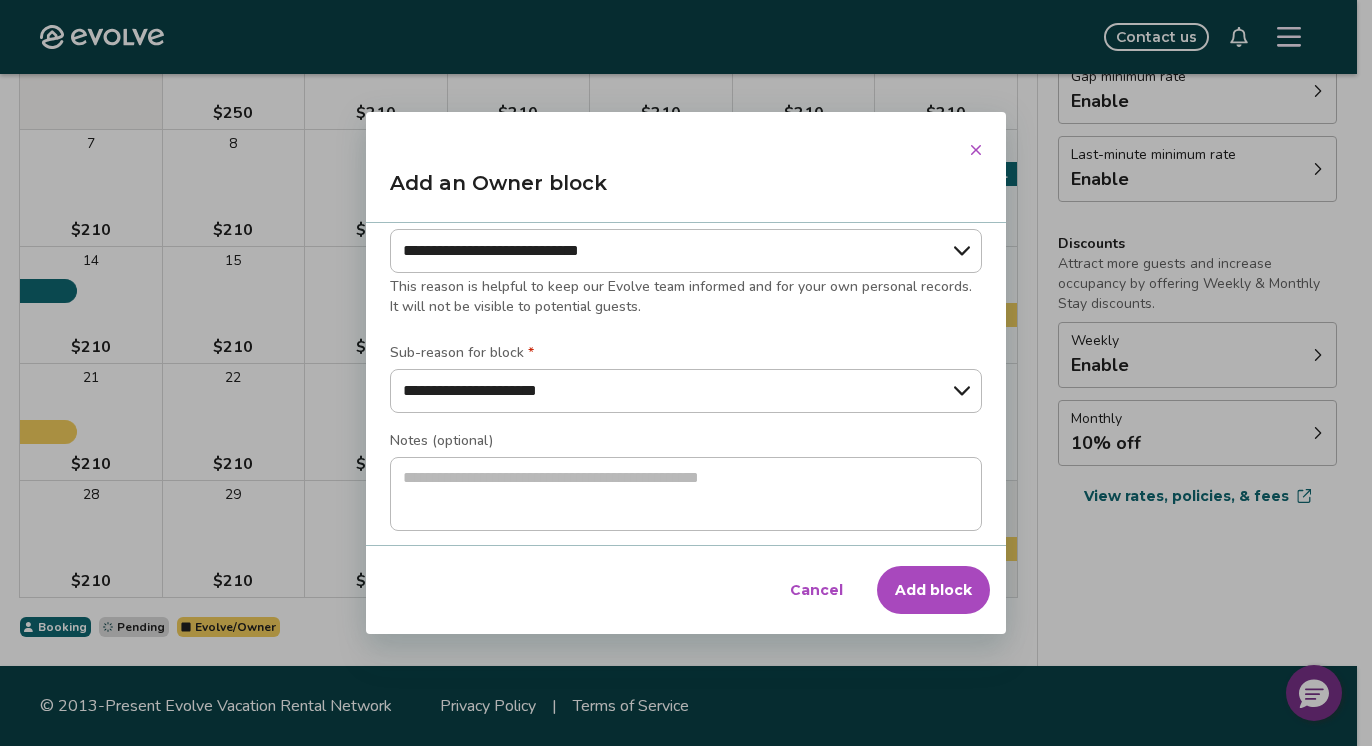 click on "Add block" at bounding box center [933, 590] 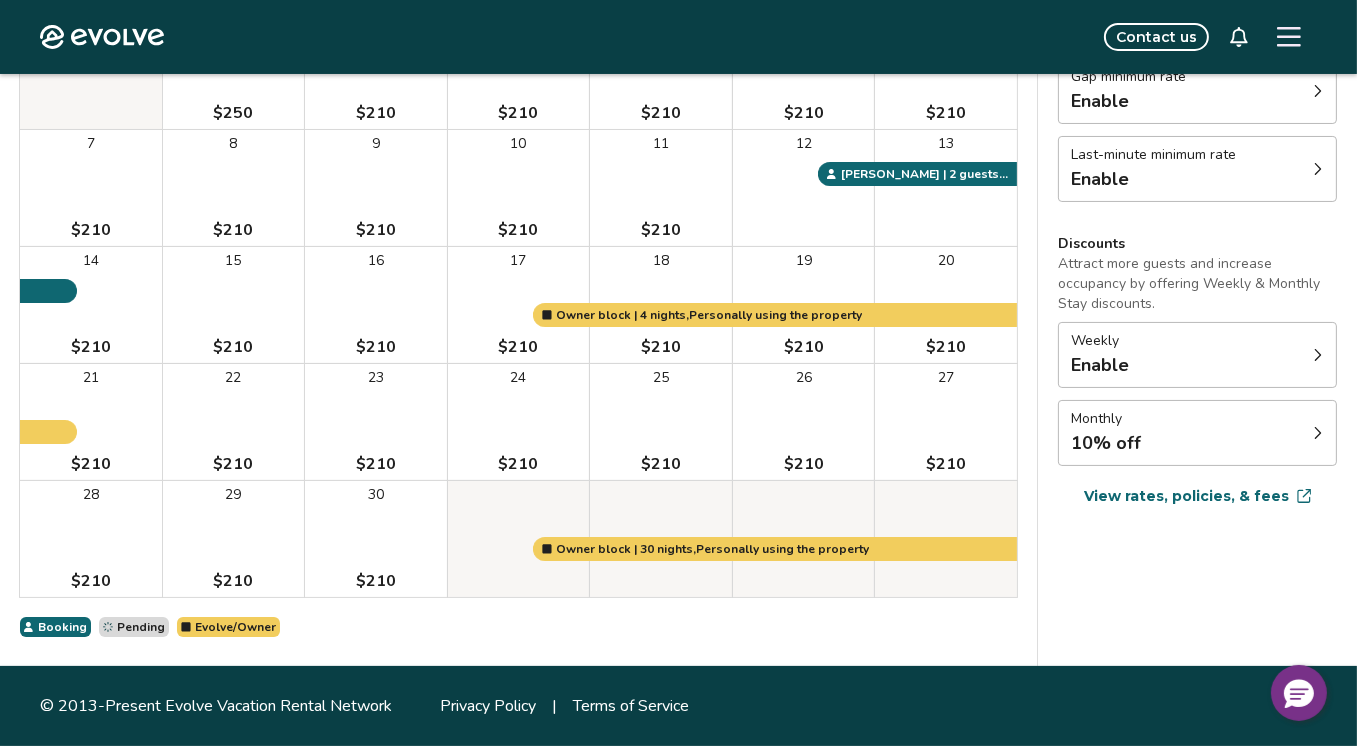 click at bounding box center [519, 539] 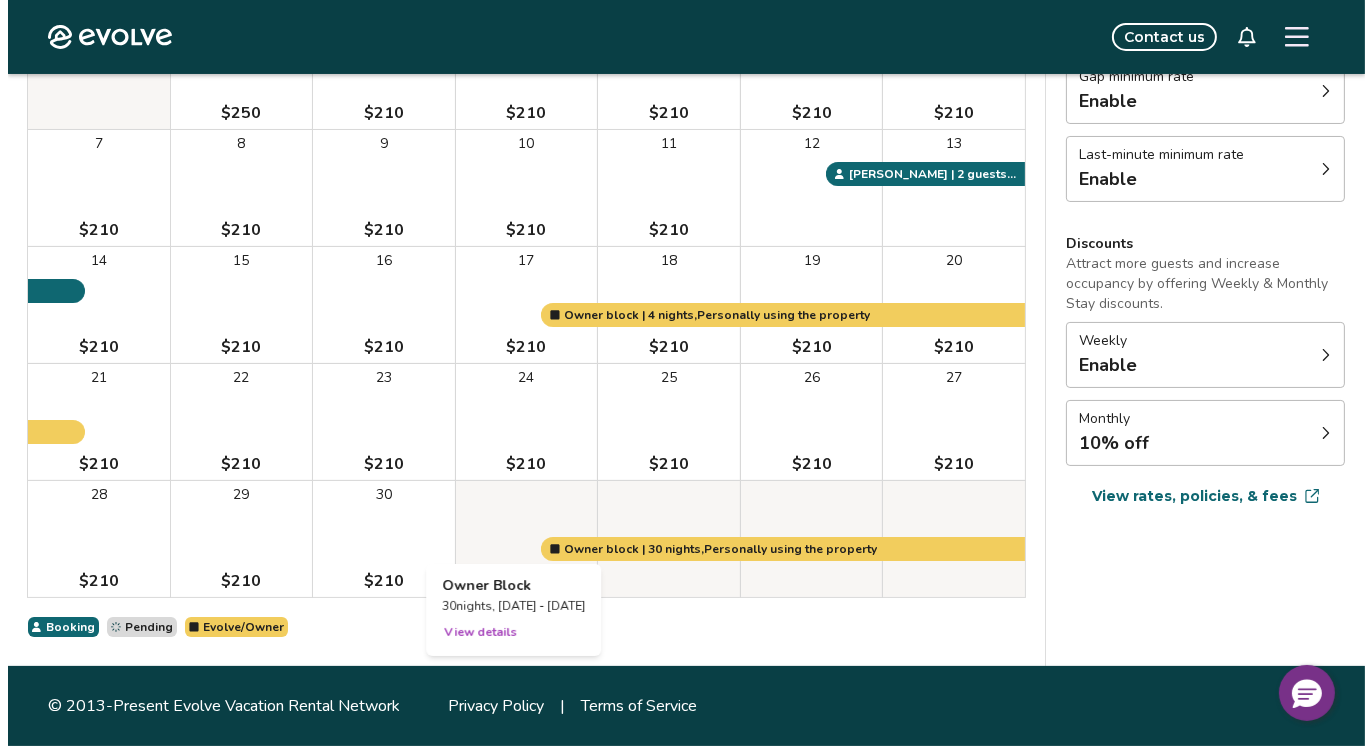 scroll, scrollTop: 0, scrollLeft: 0, axis: both 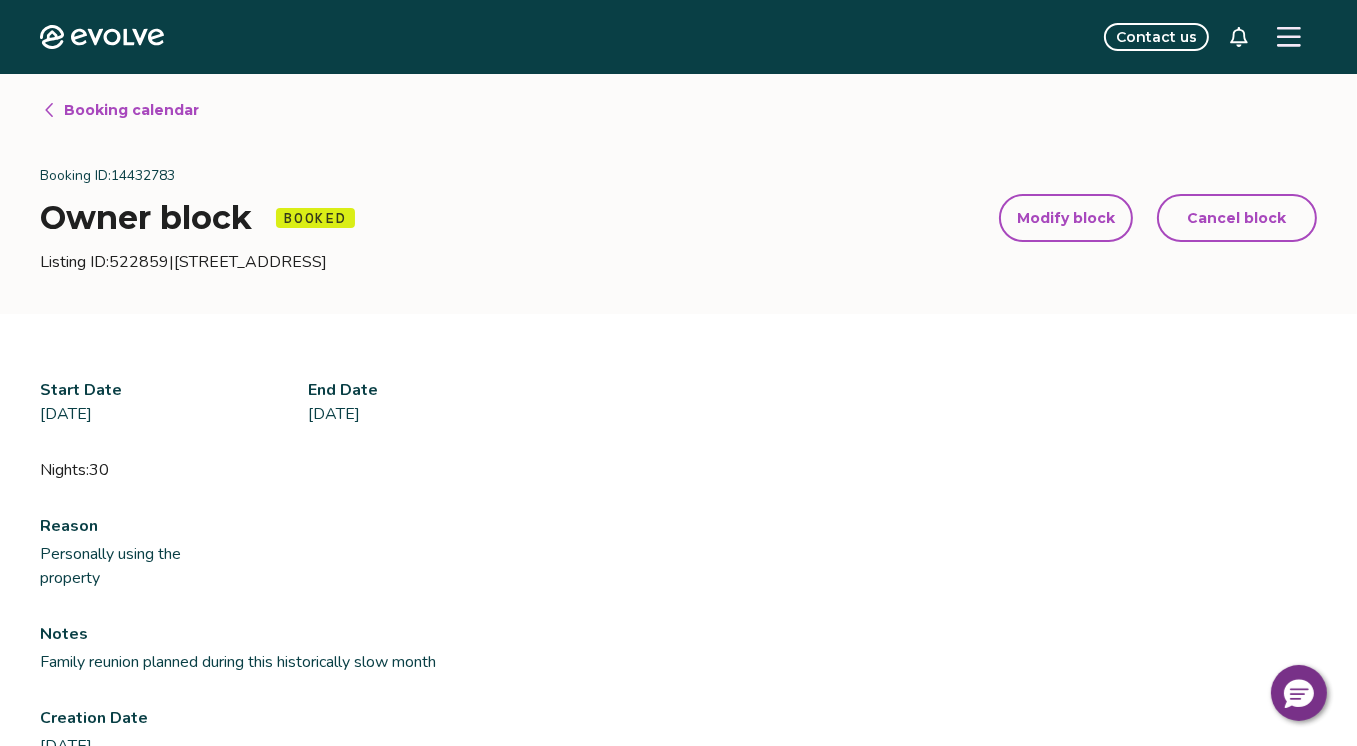 click on "Modify block" at bounding box center [1066, 218] 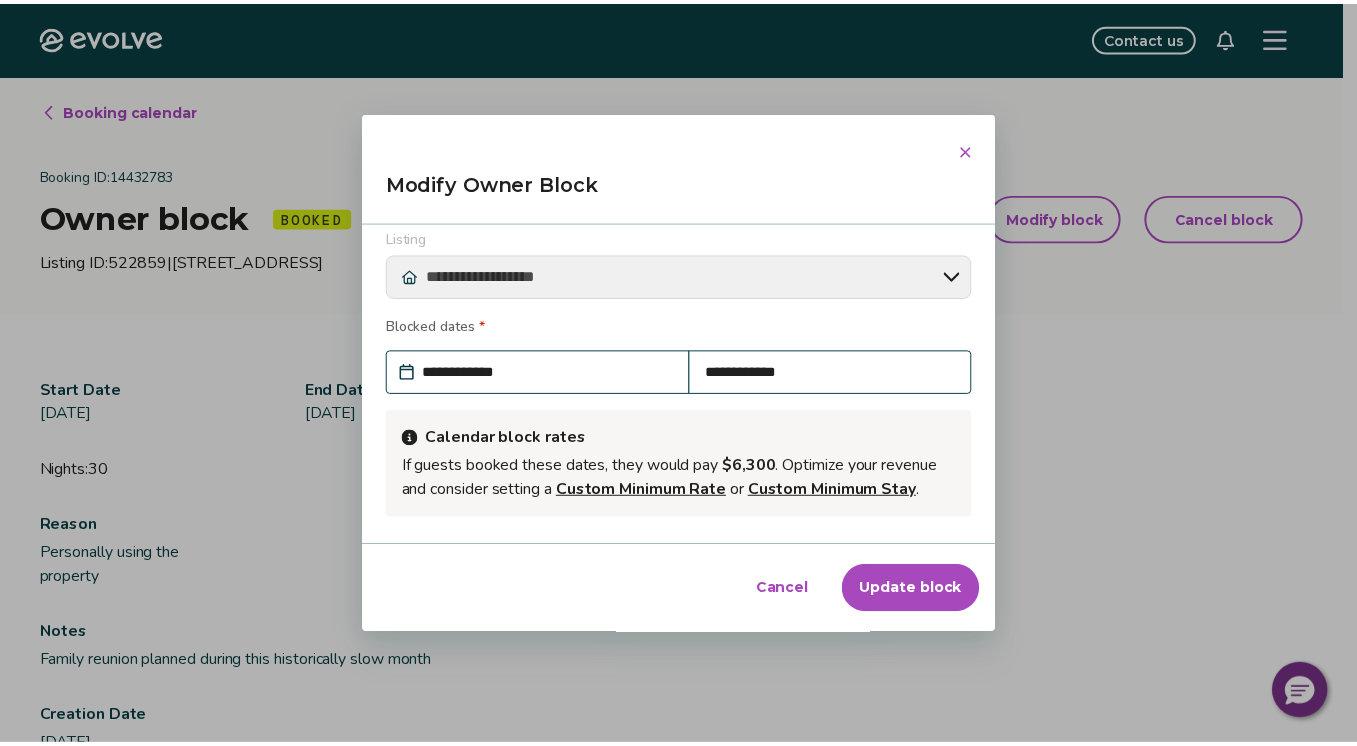 scroll, scrollTop: 0, scrollLeft: 0, axis: both 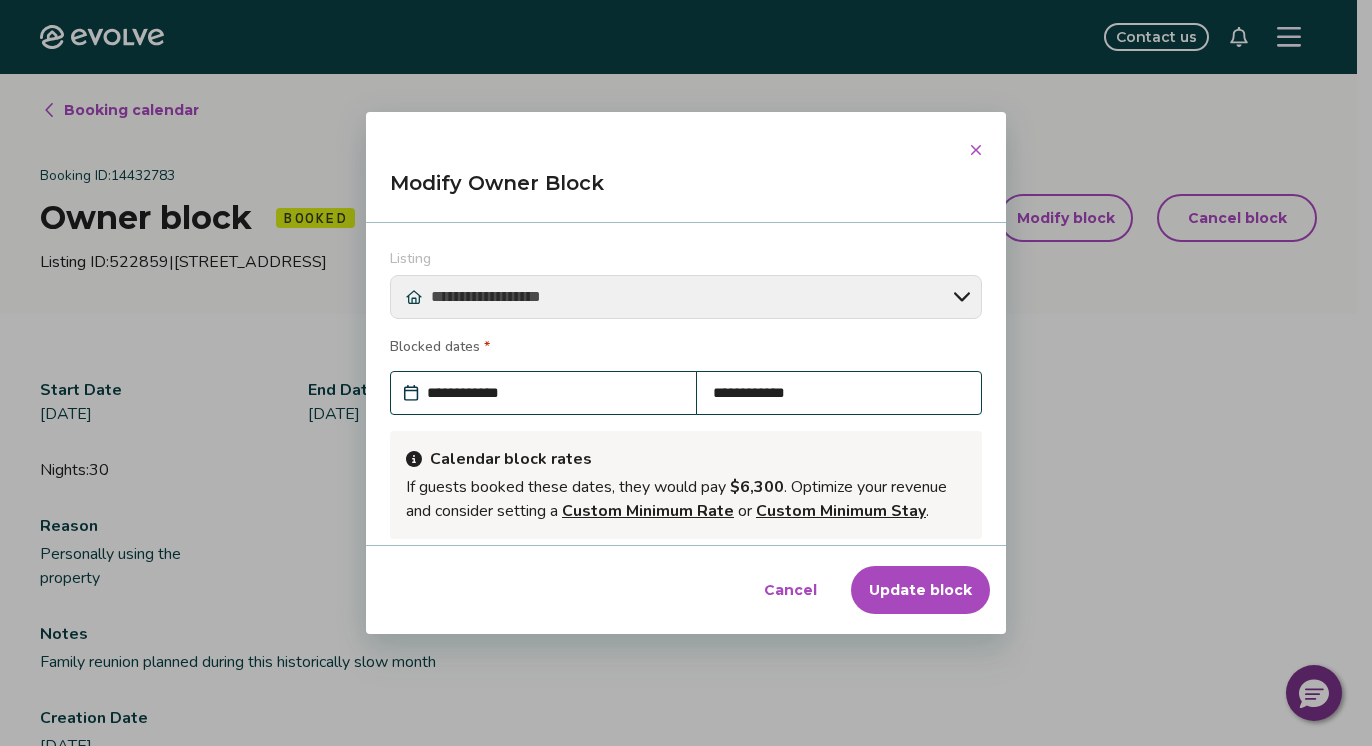 click on "**********" at bounding box center (553, 393) 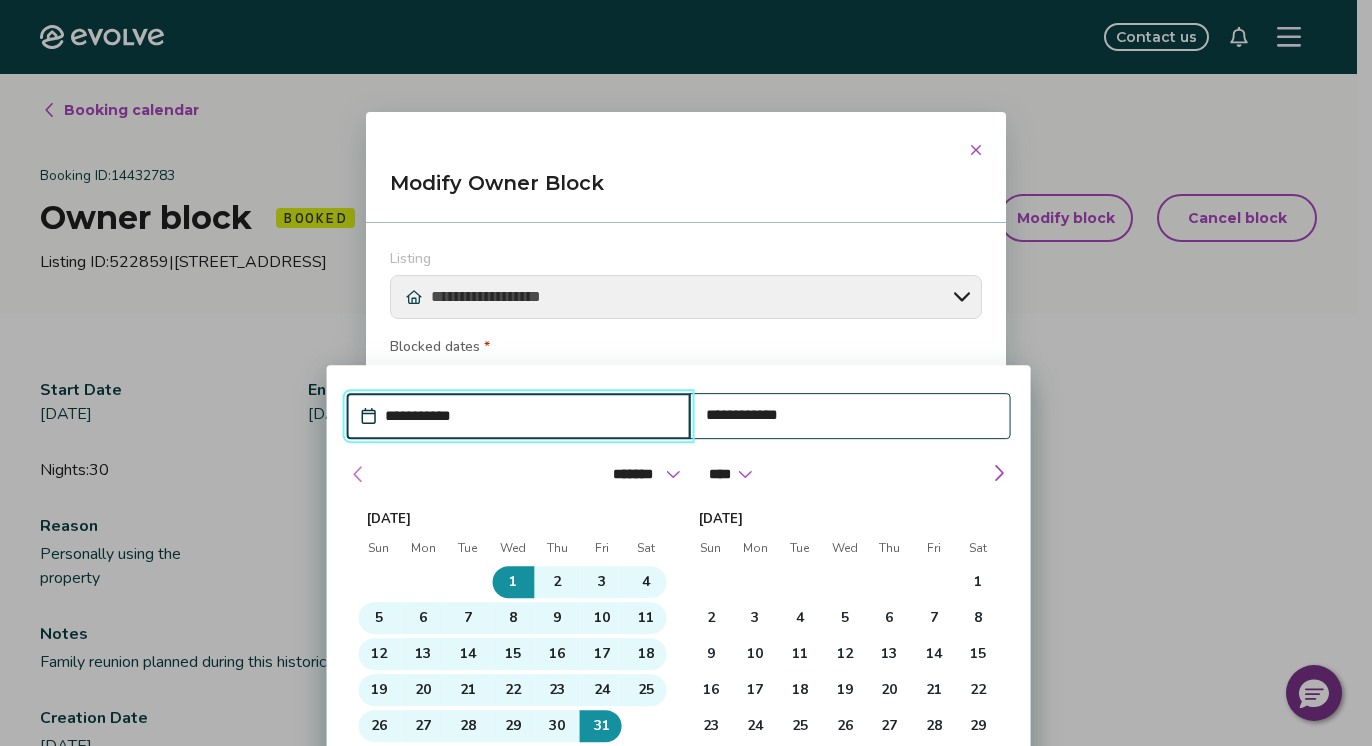 click at bounding box center [359, 474] 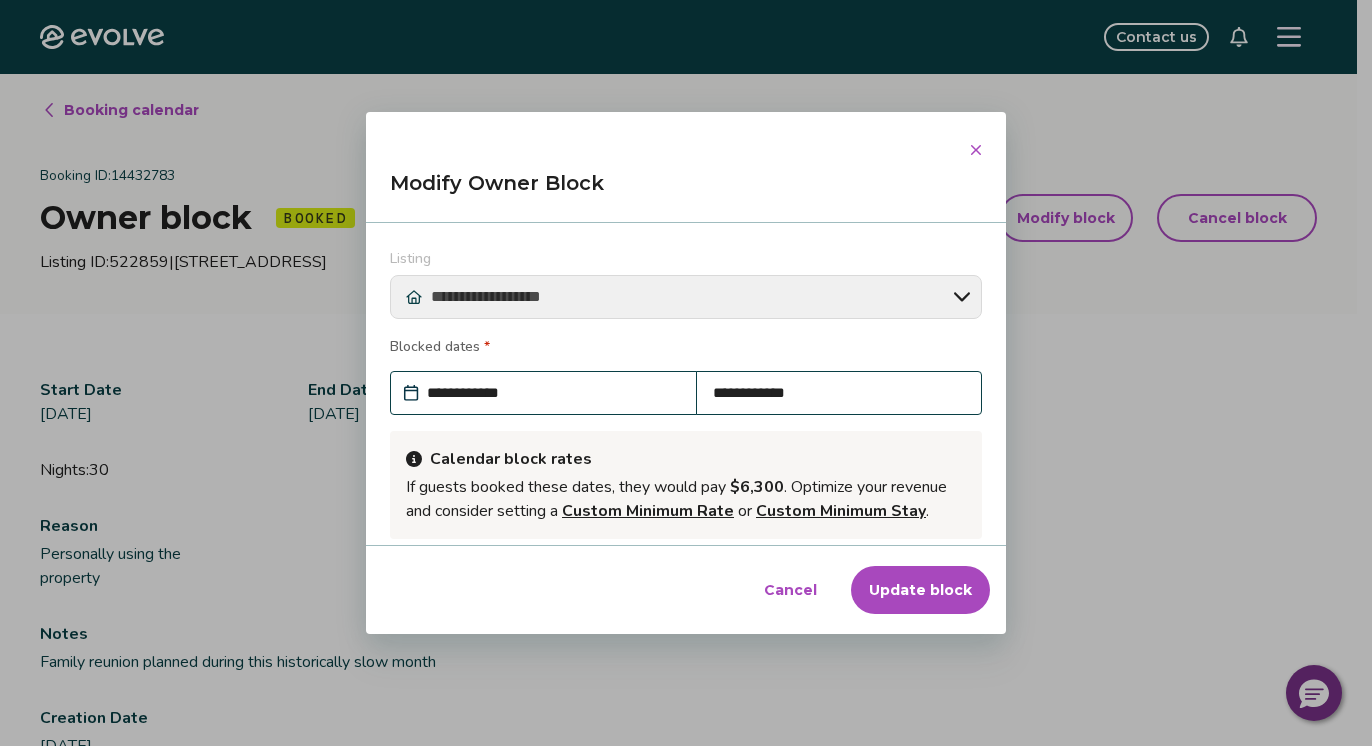 drag, startPoint x: 861, startPoint y: 182, endPoint x: 837, endPoint y: 137, distance: 51 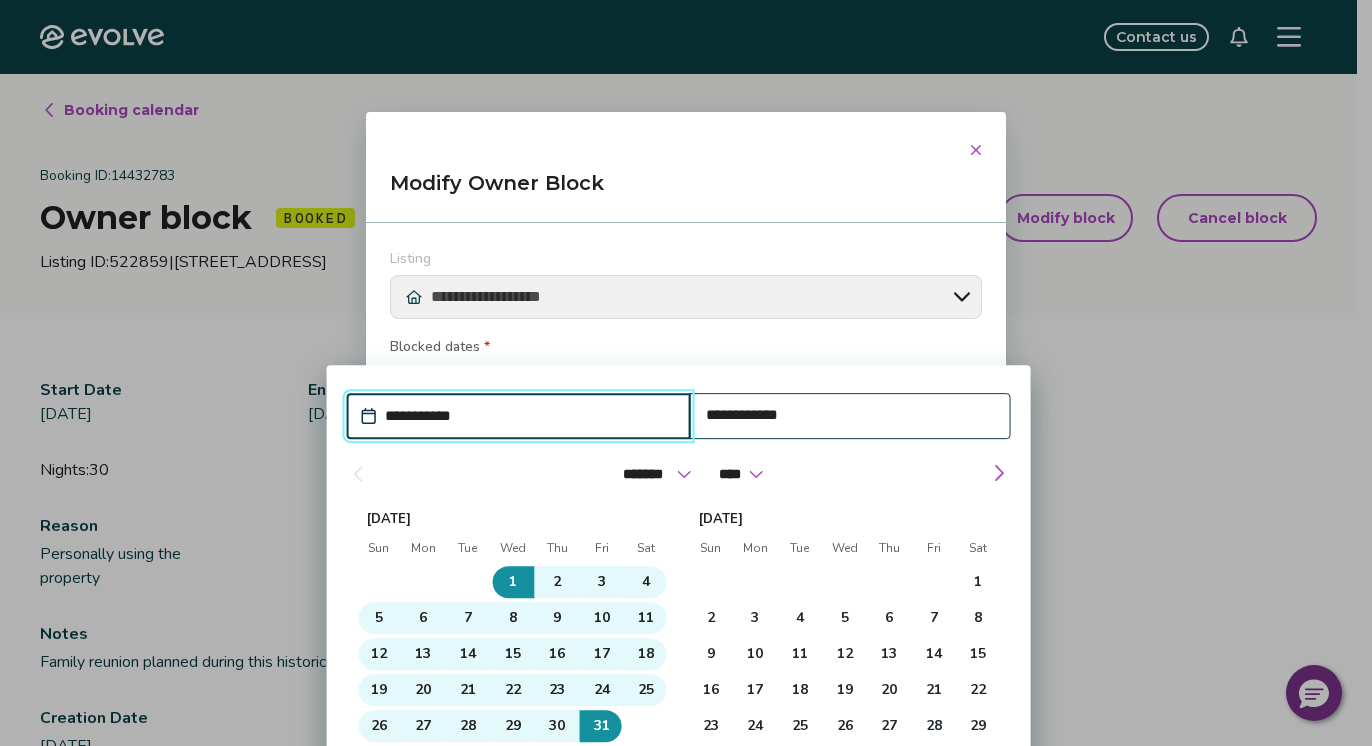 click at bounding box center [358, 474] 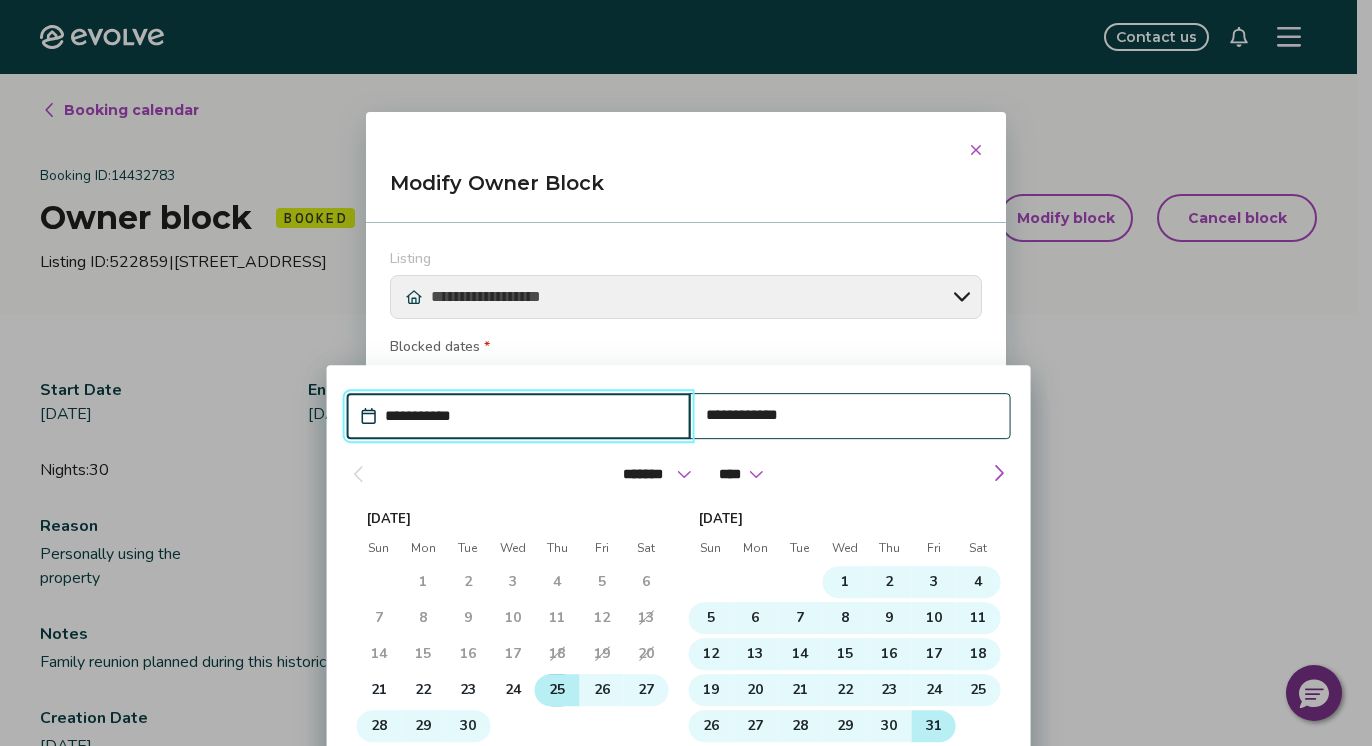 click on "25" at bounding box center [557, 690] 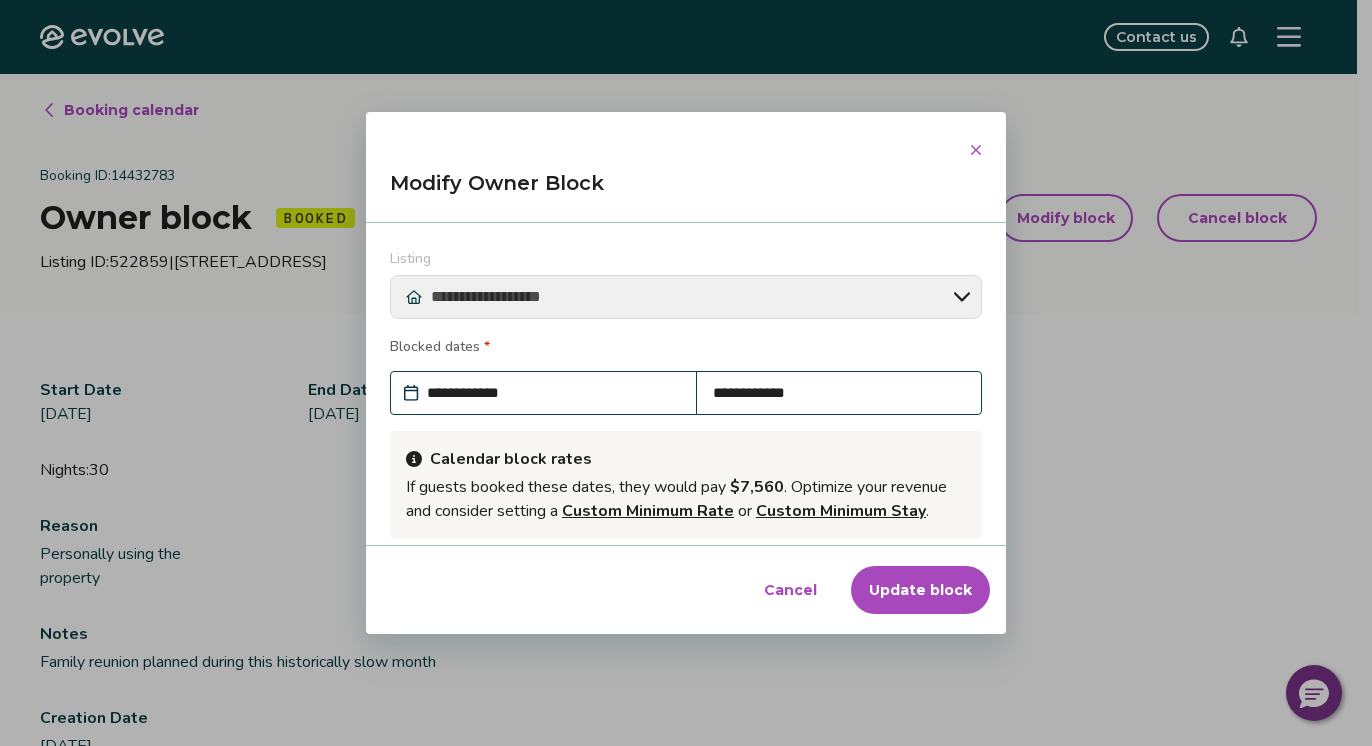 click on "Modify Owner Block" at bounding box center (686, 191) 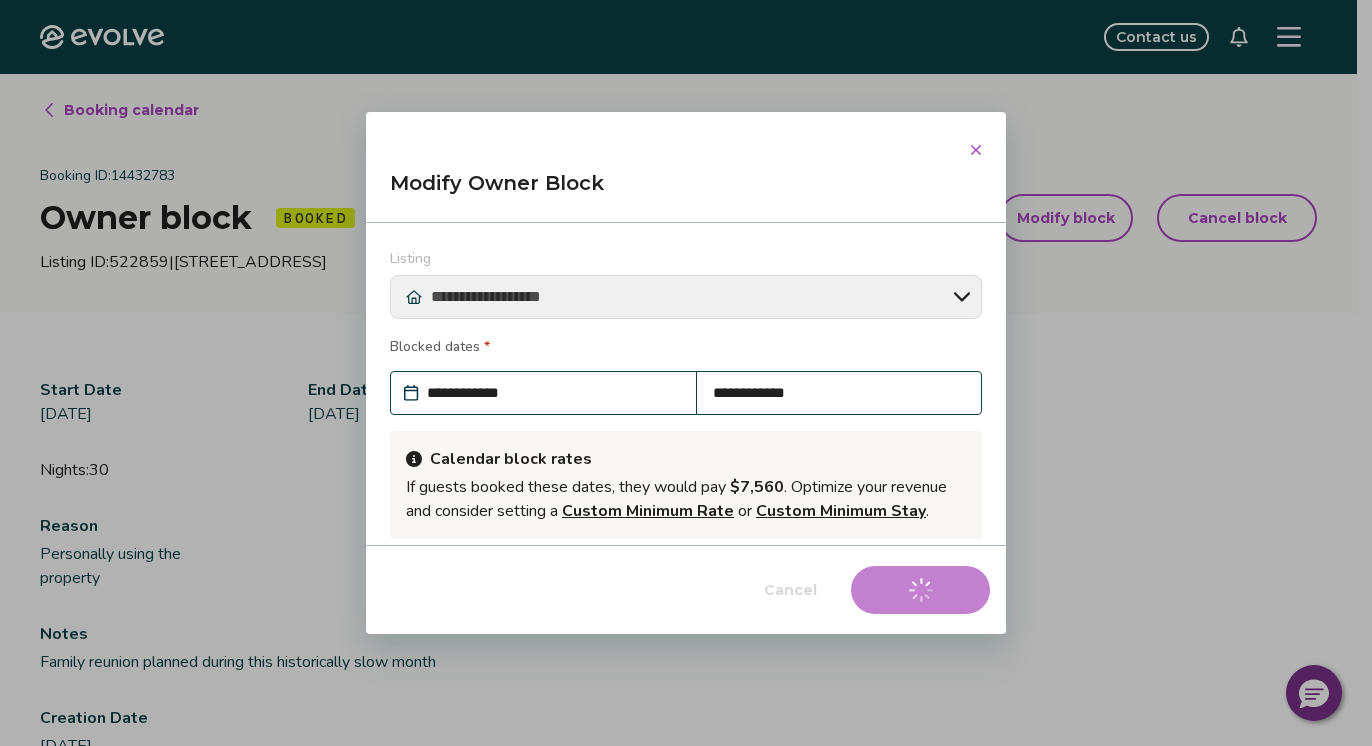 type on "*" 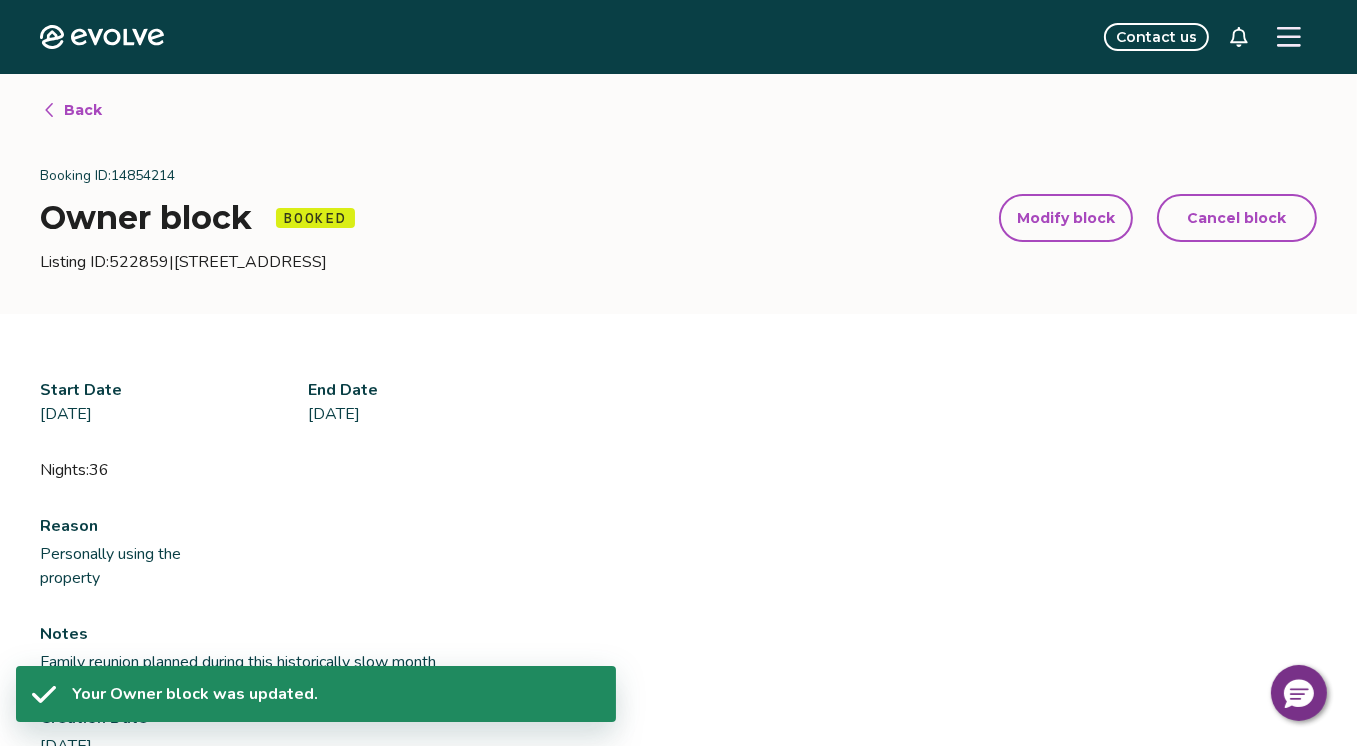 click on "Back" at bounding box center (83, 110) 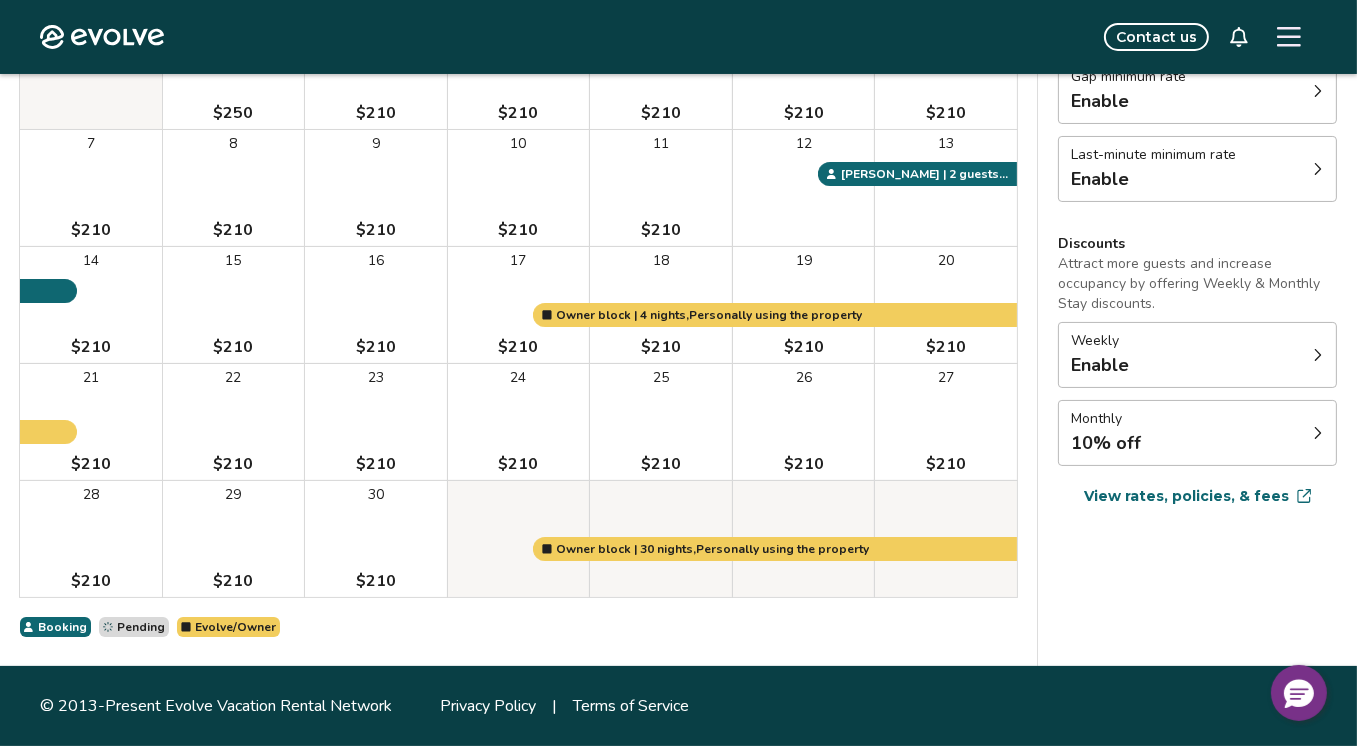 scroll, scrollTop: 0, scrollLeft: 0, axis: both 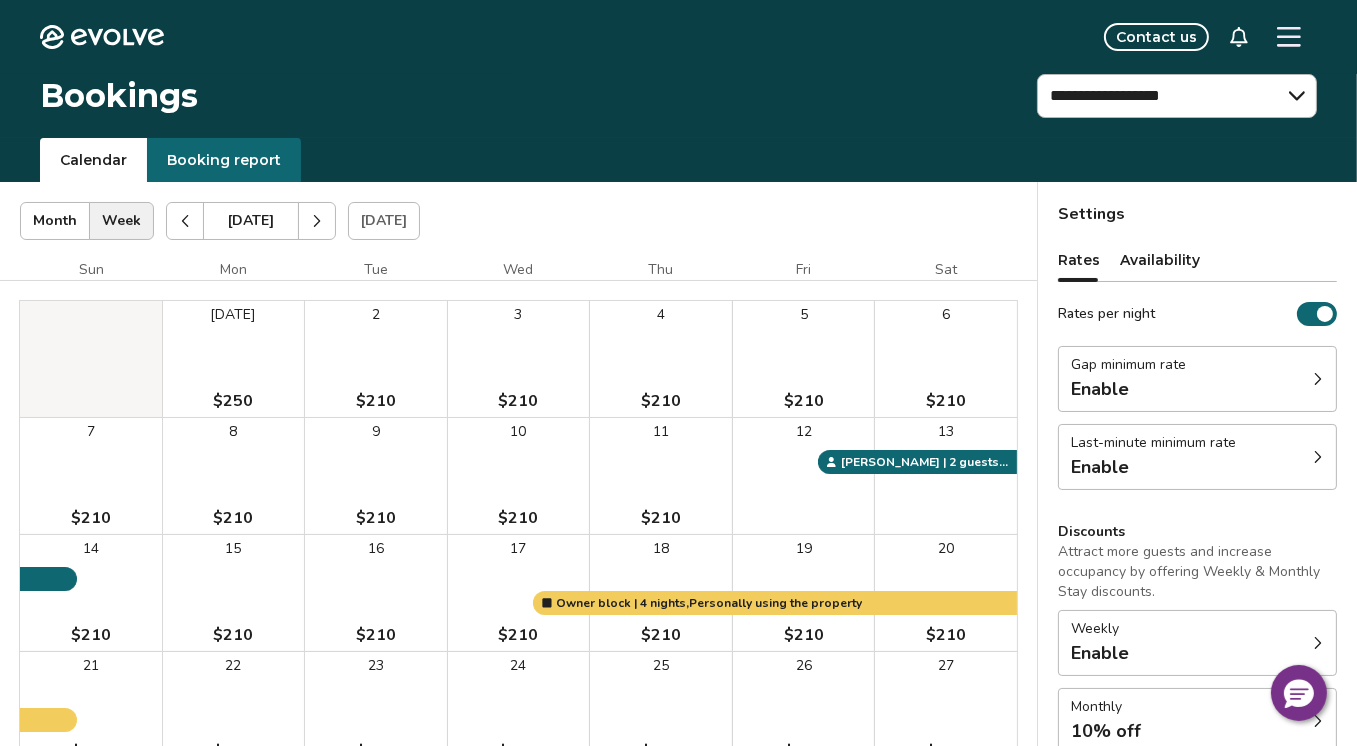 click 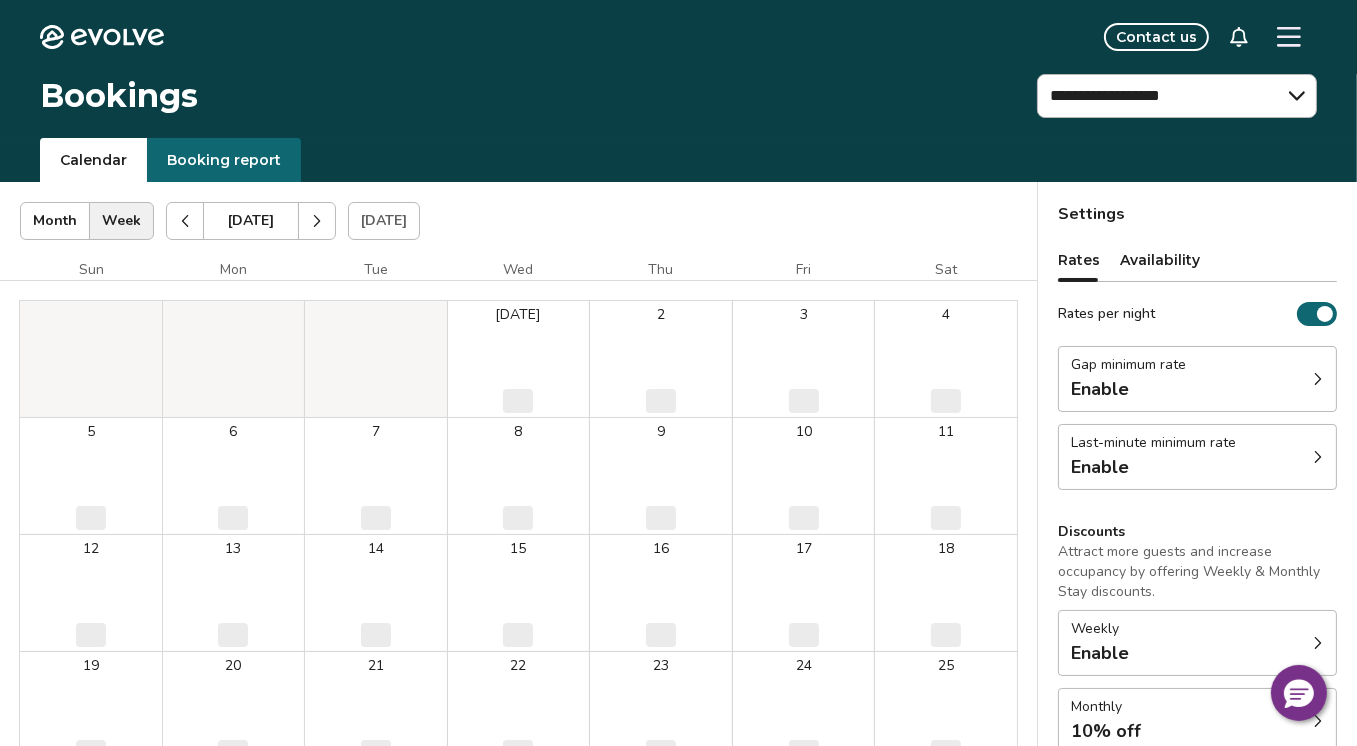 click 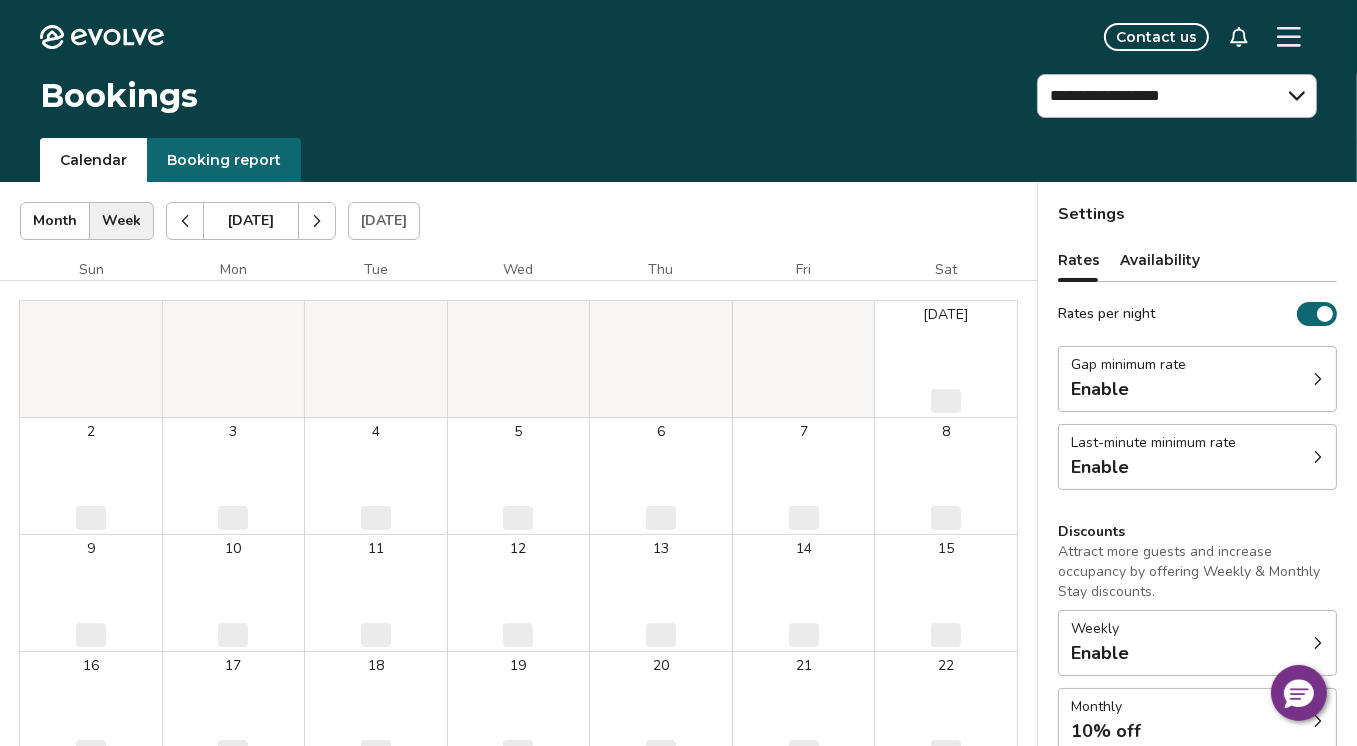 click 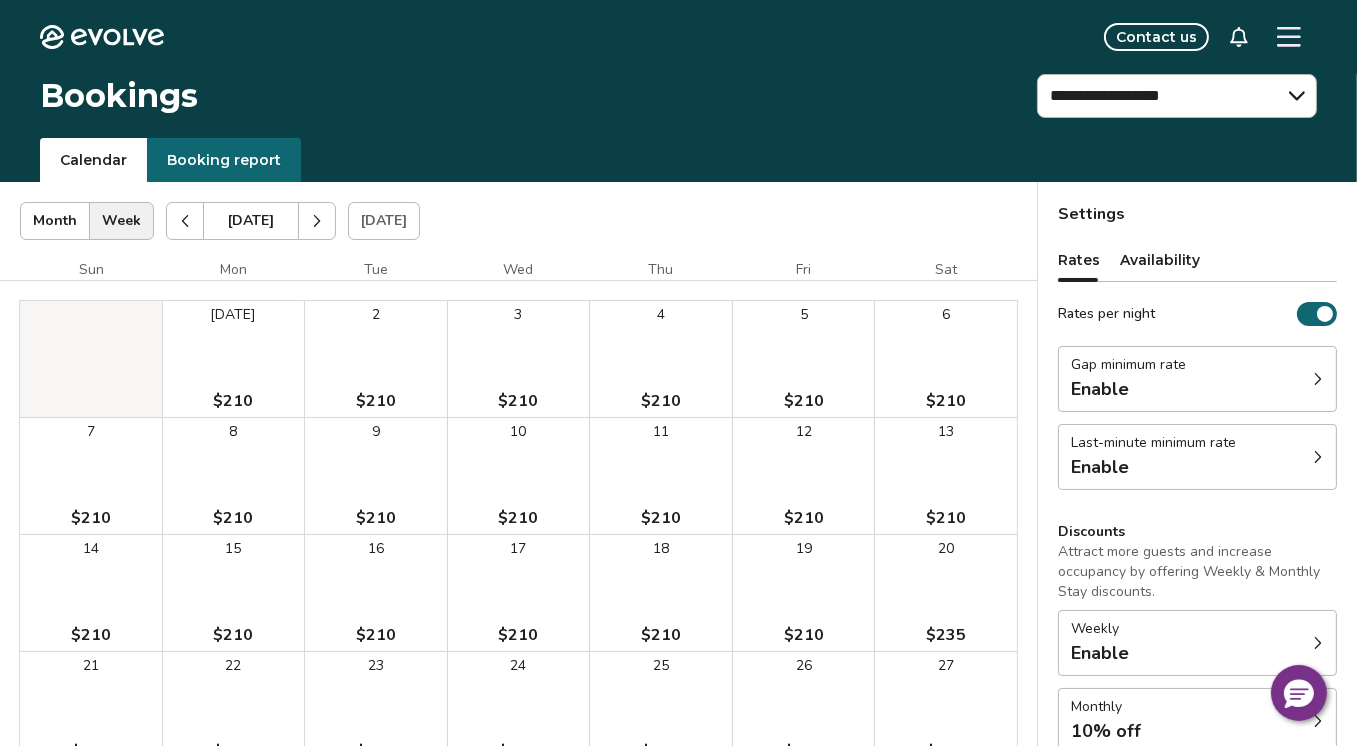 click at bounding box center (185, 221) 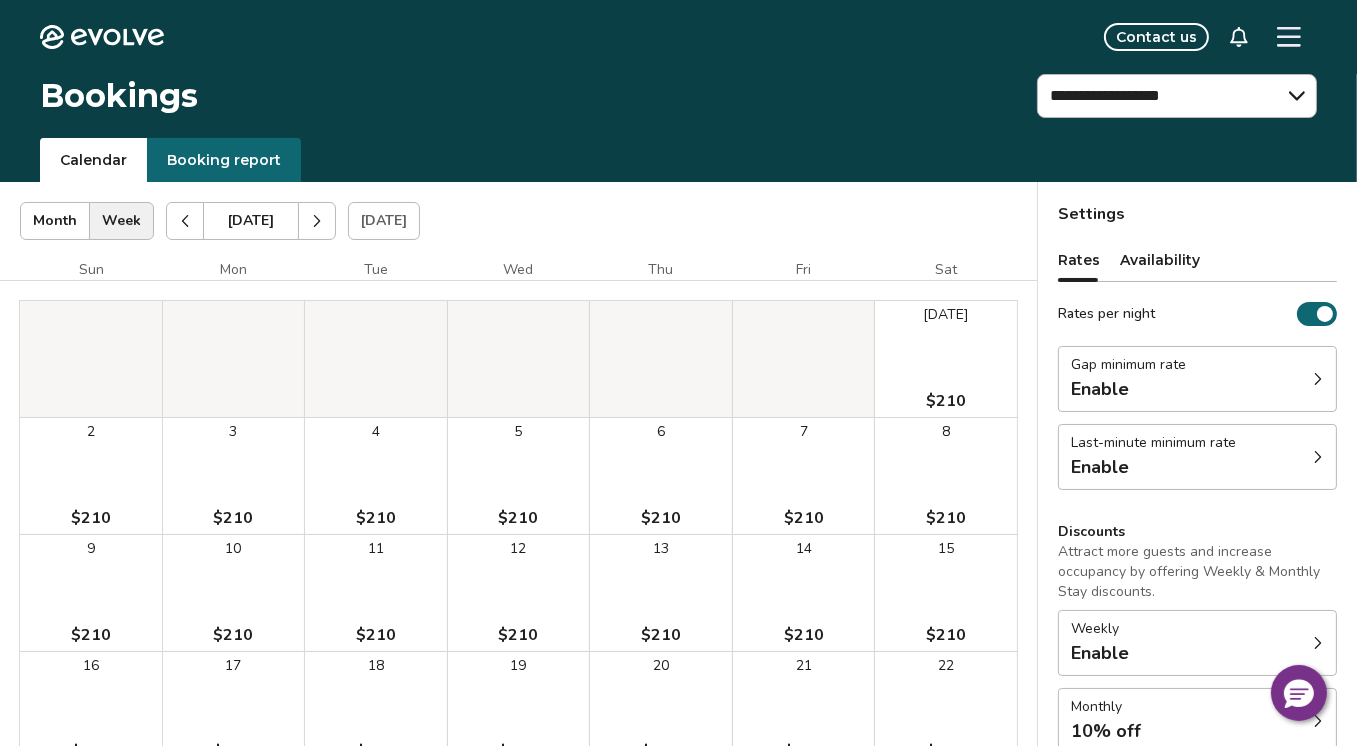 click at bounding box center [185, 221] 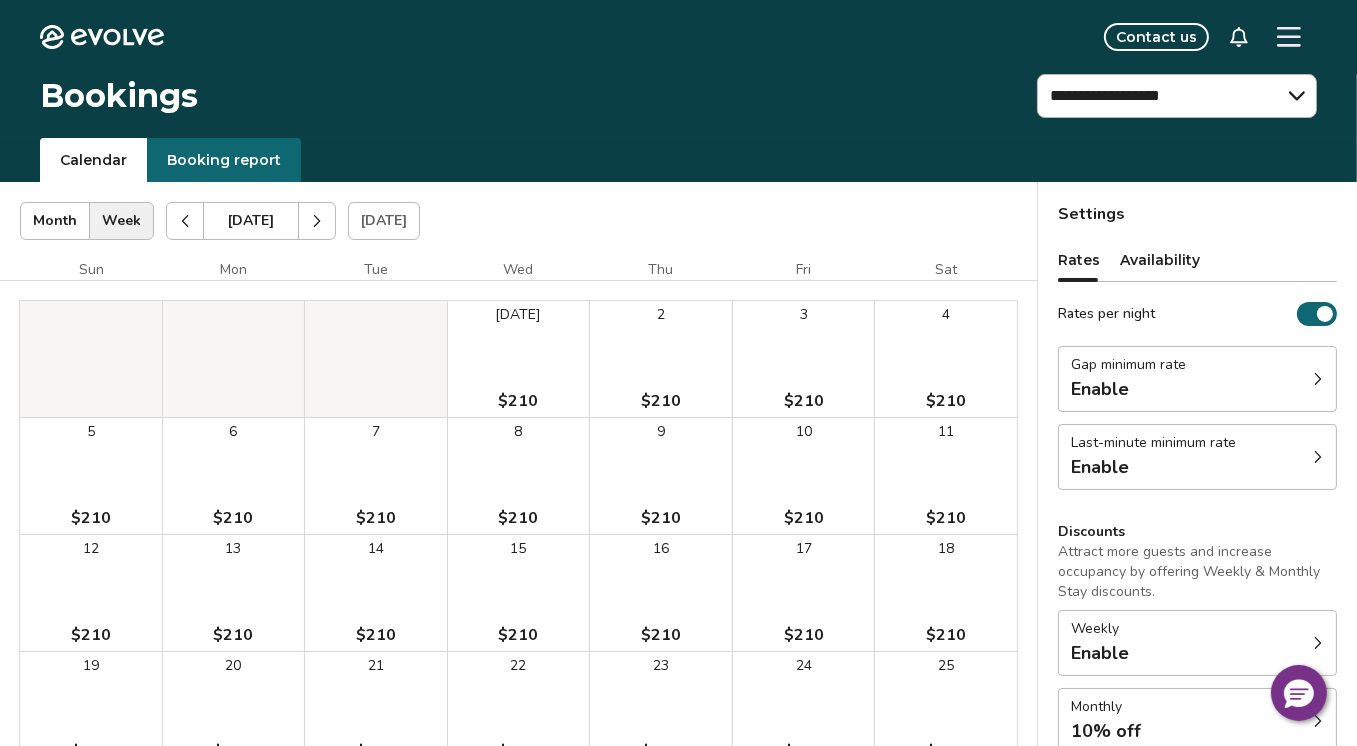 click at bounding box center [185, 221] 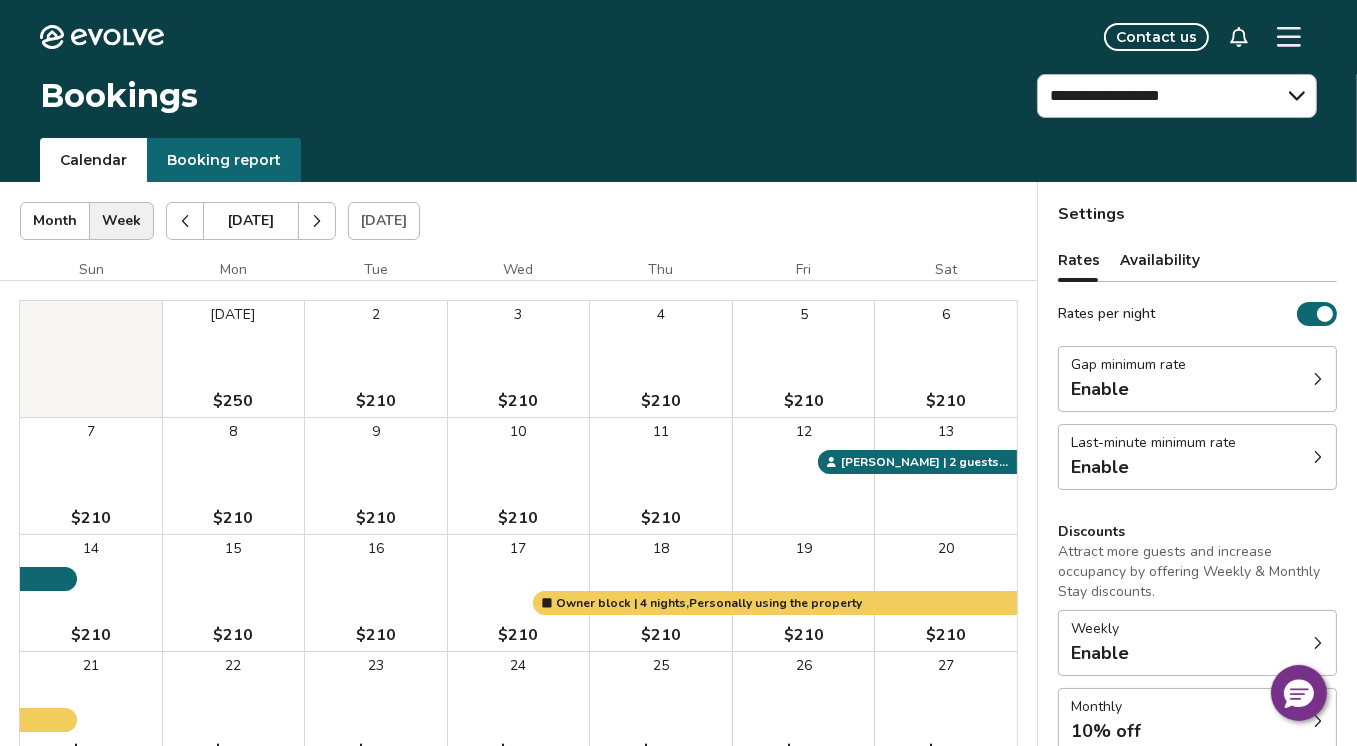 click on "**********" at bounding box center (678, 106) 